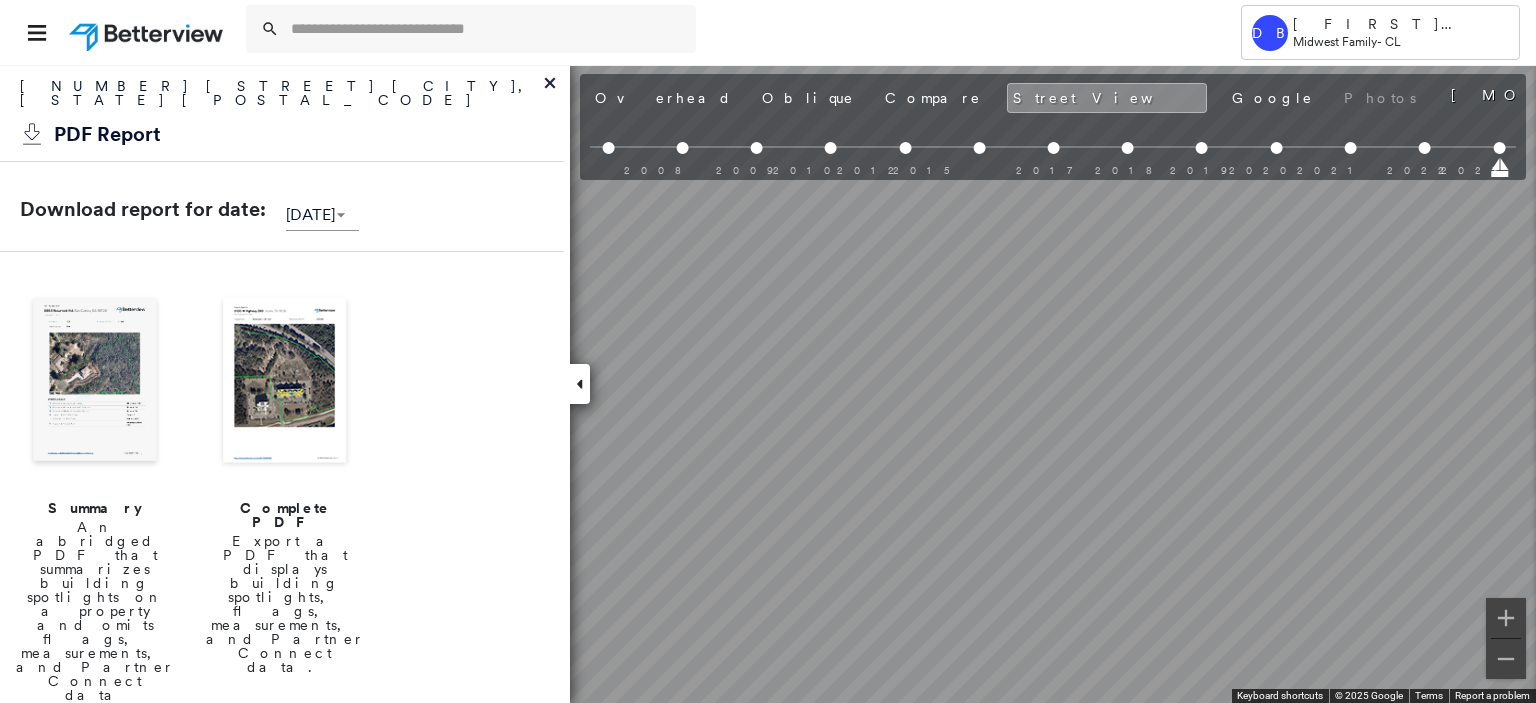 scroll, scrollTop: 0, scrollLeft: 0, axis: both 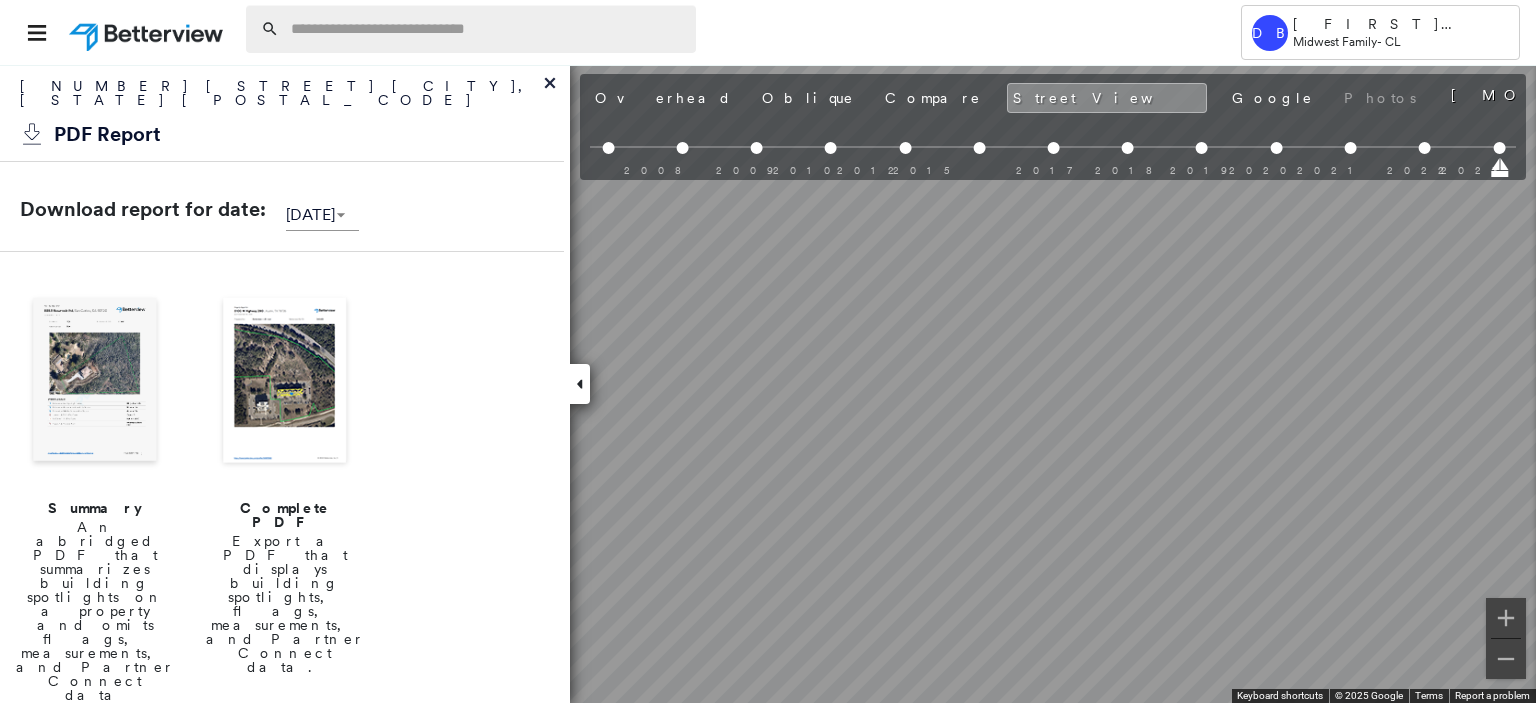 click at bounding box center (487, 29) 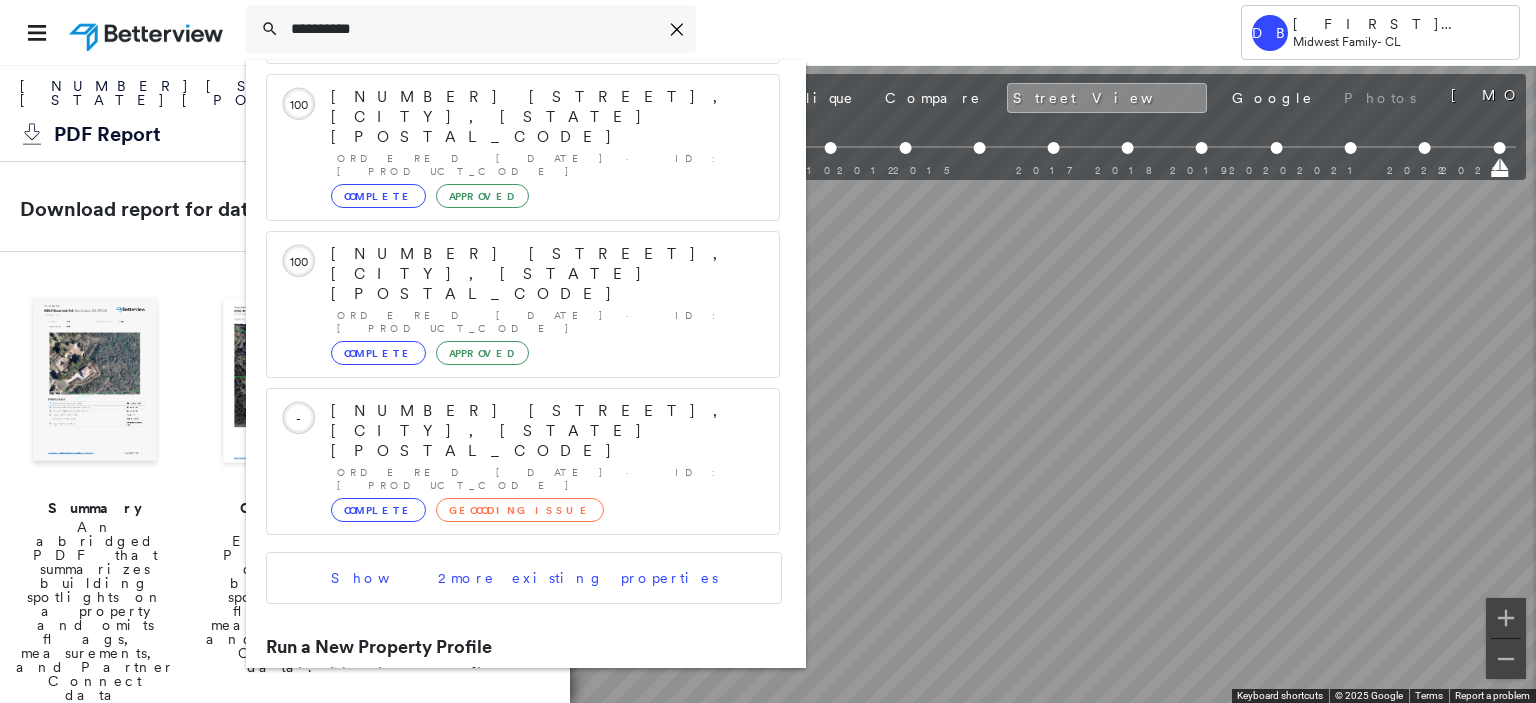 scroll, scrollTop: 0, scrollLeft: 0, axis: both 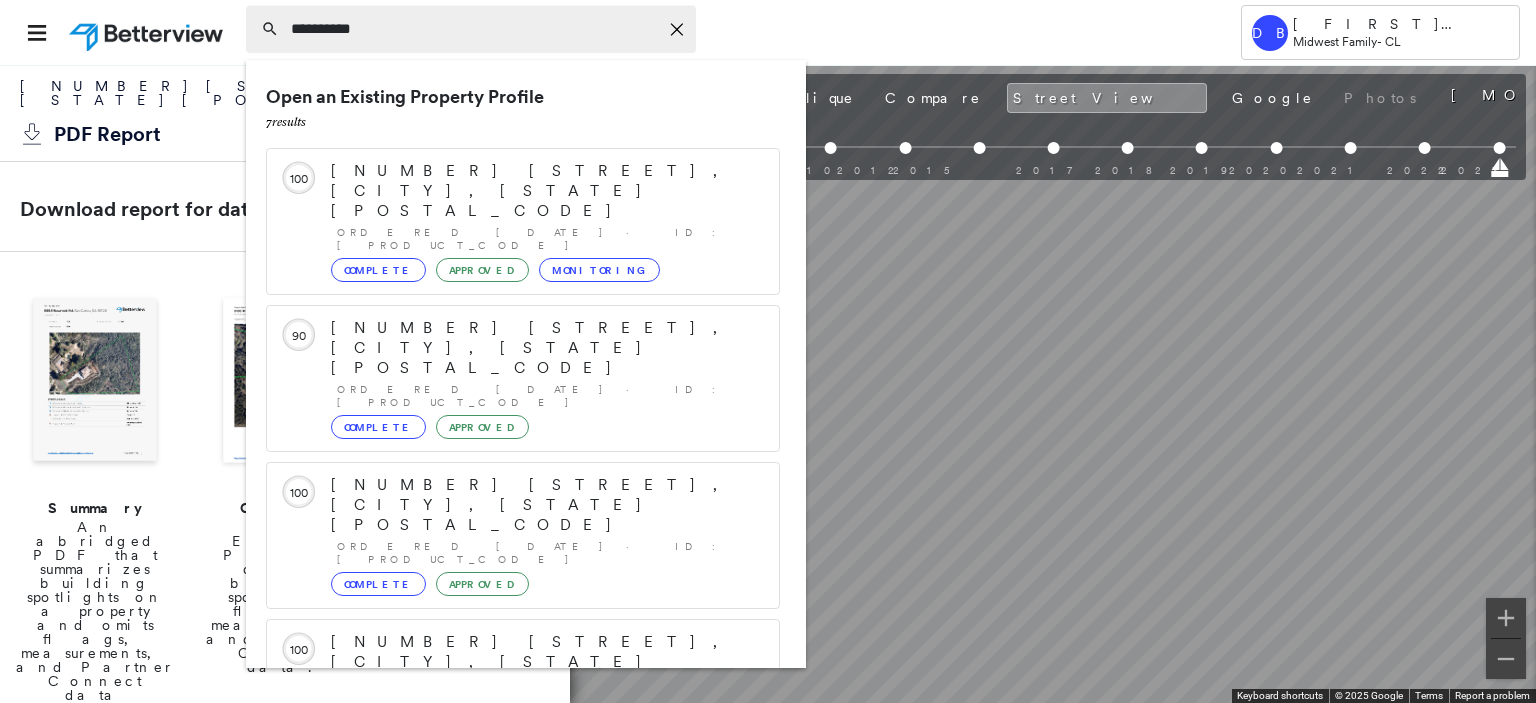 click on "**********" at bounding box center [474, 29] 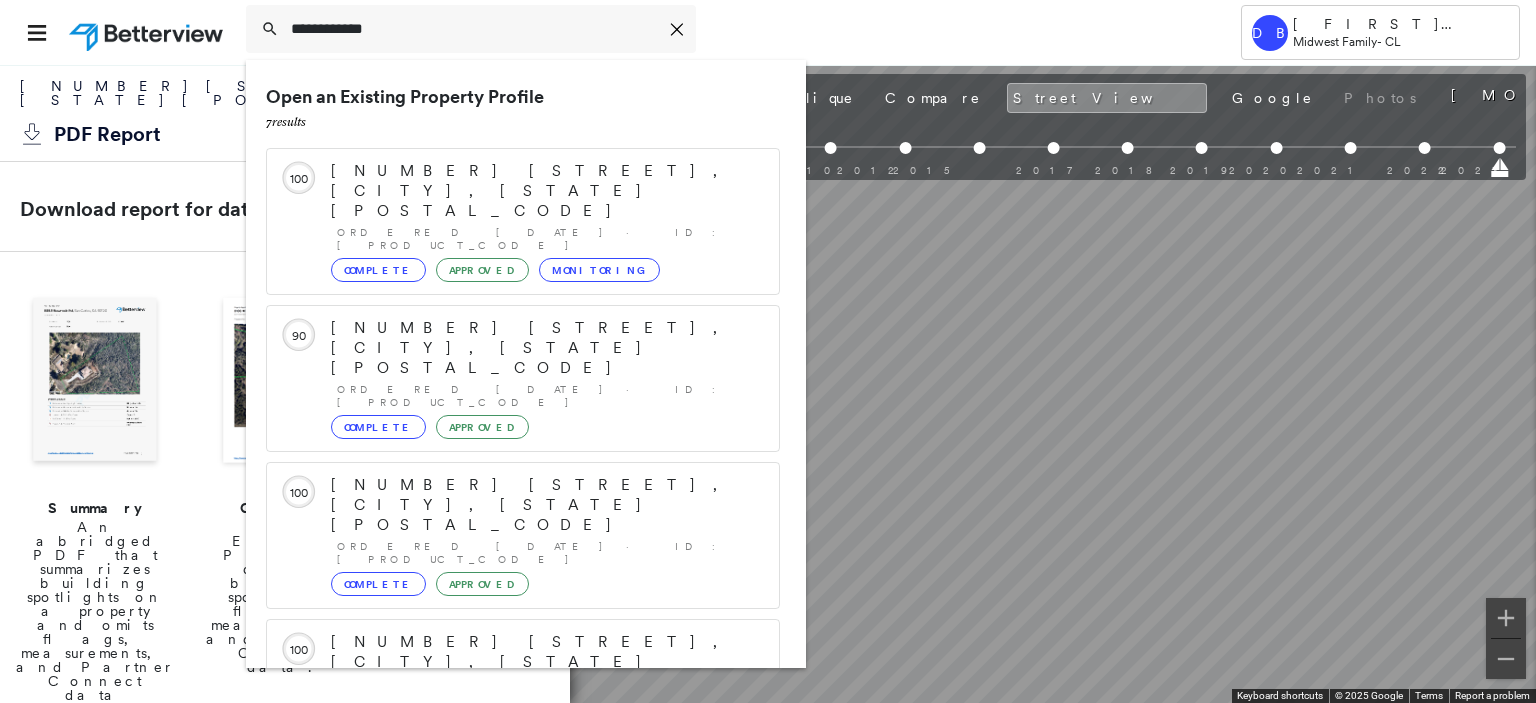 scroll, scrollTop: 388, scrollLeft: 0, axis: vertical 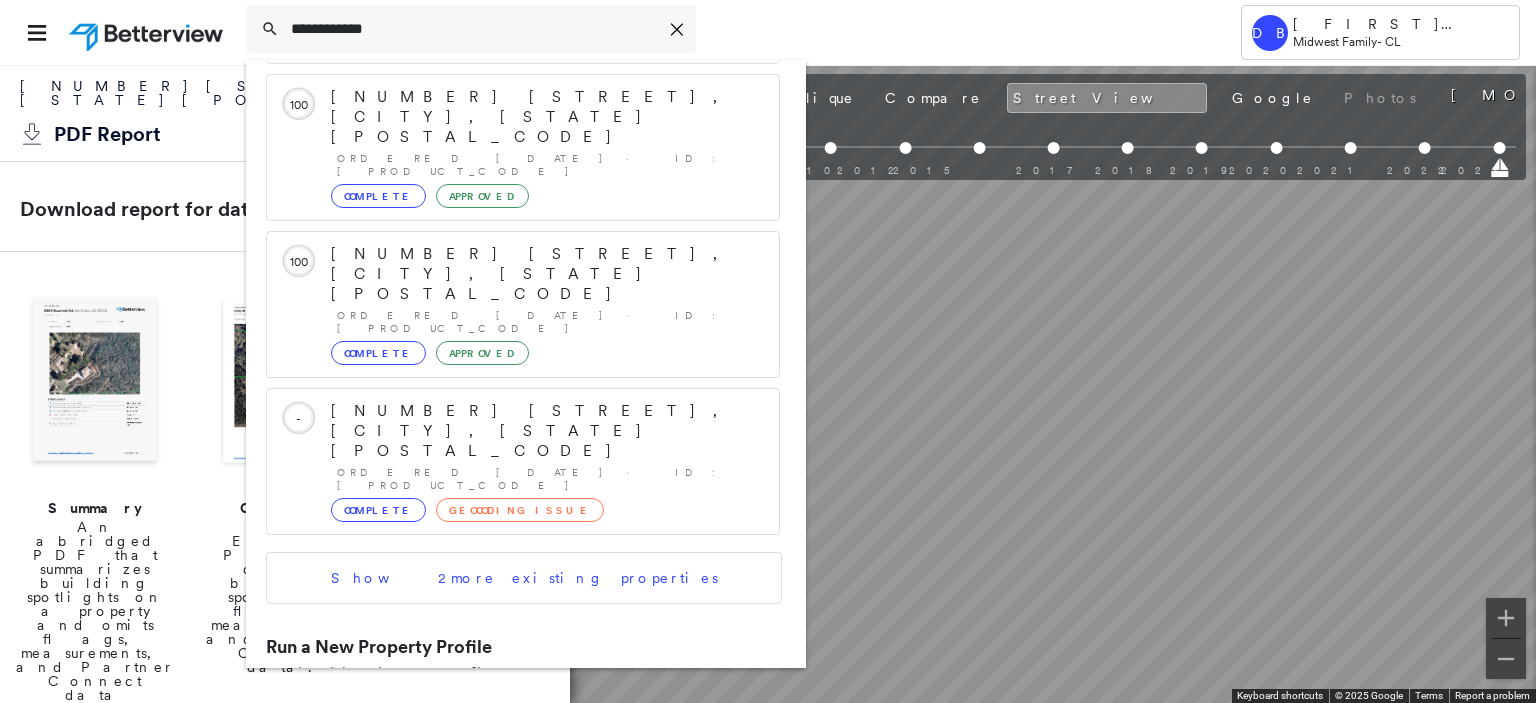 type on "**********" 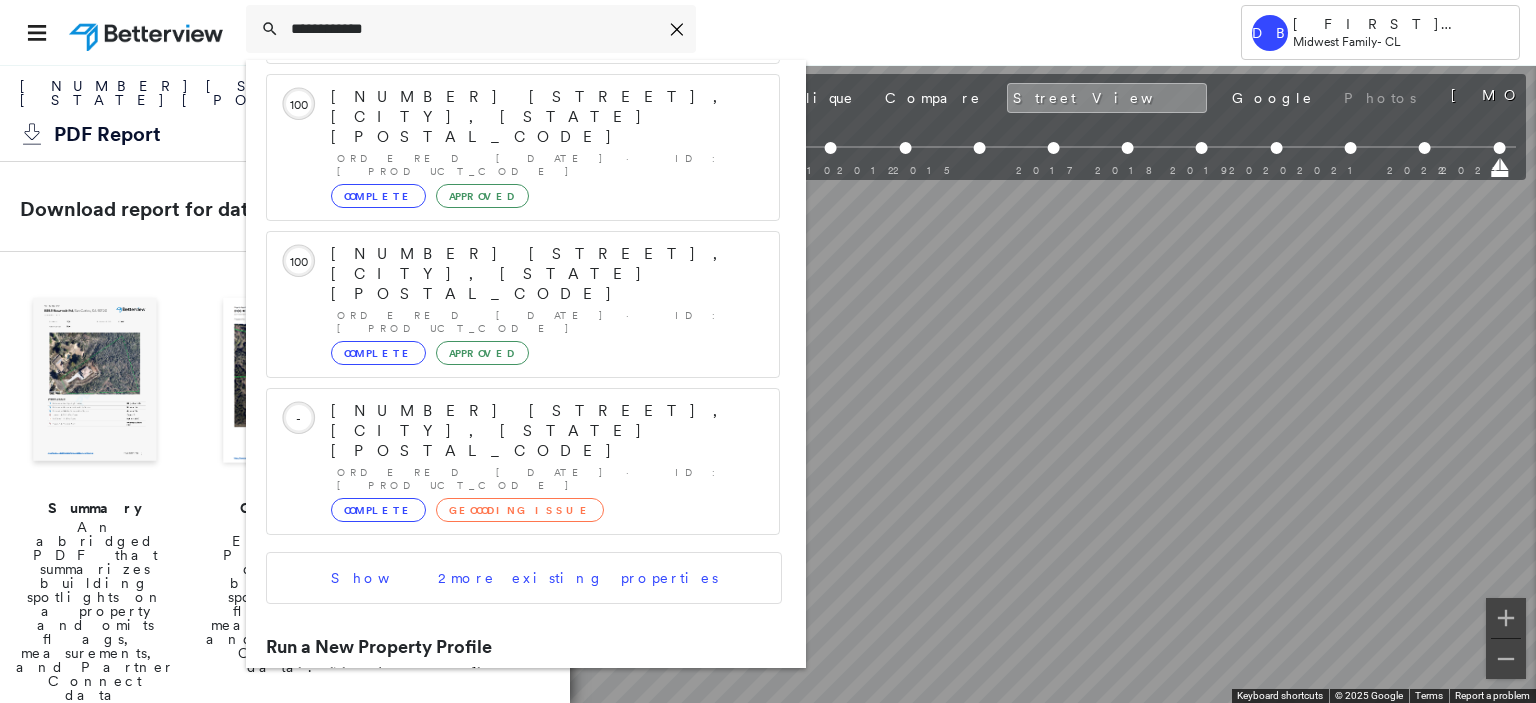 click on "[NUMBER] [STREET], [CITY], [STATE], [COUNTRY]" at bounding box center [501, 723] 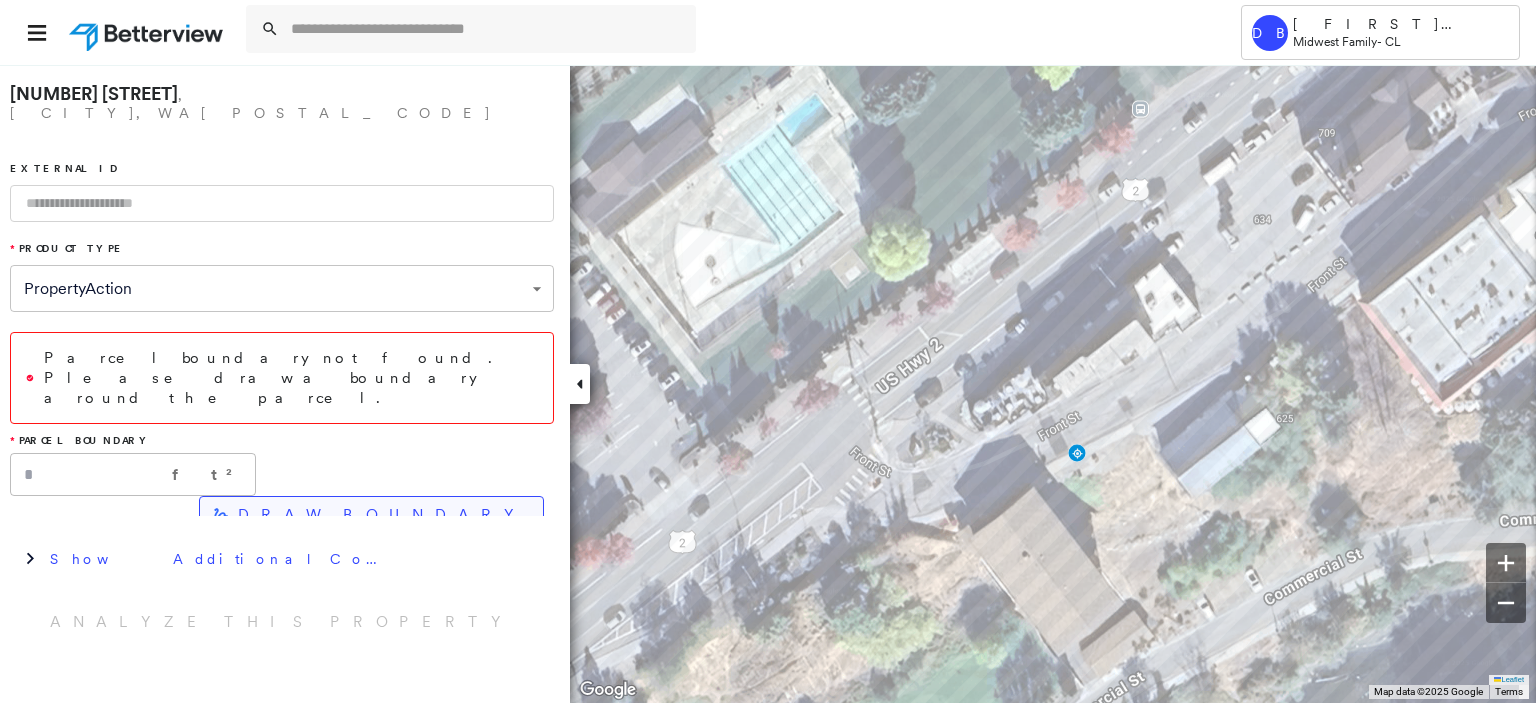 click on "DRAW BOUNDARY" at bounding box center (382, 515) 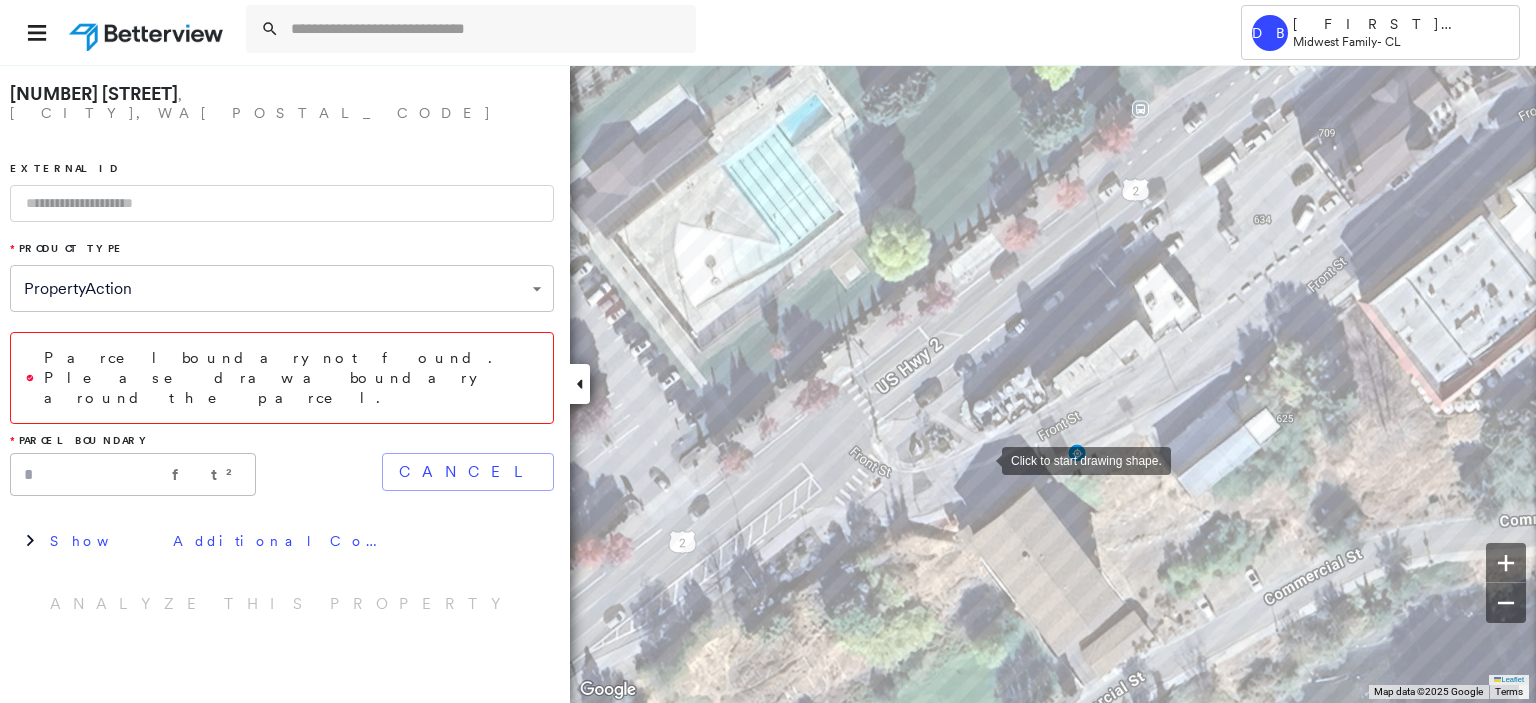 click at bounding box center [982, 459] 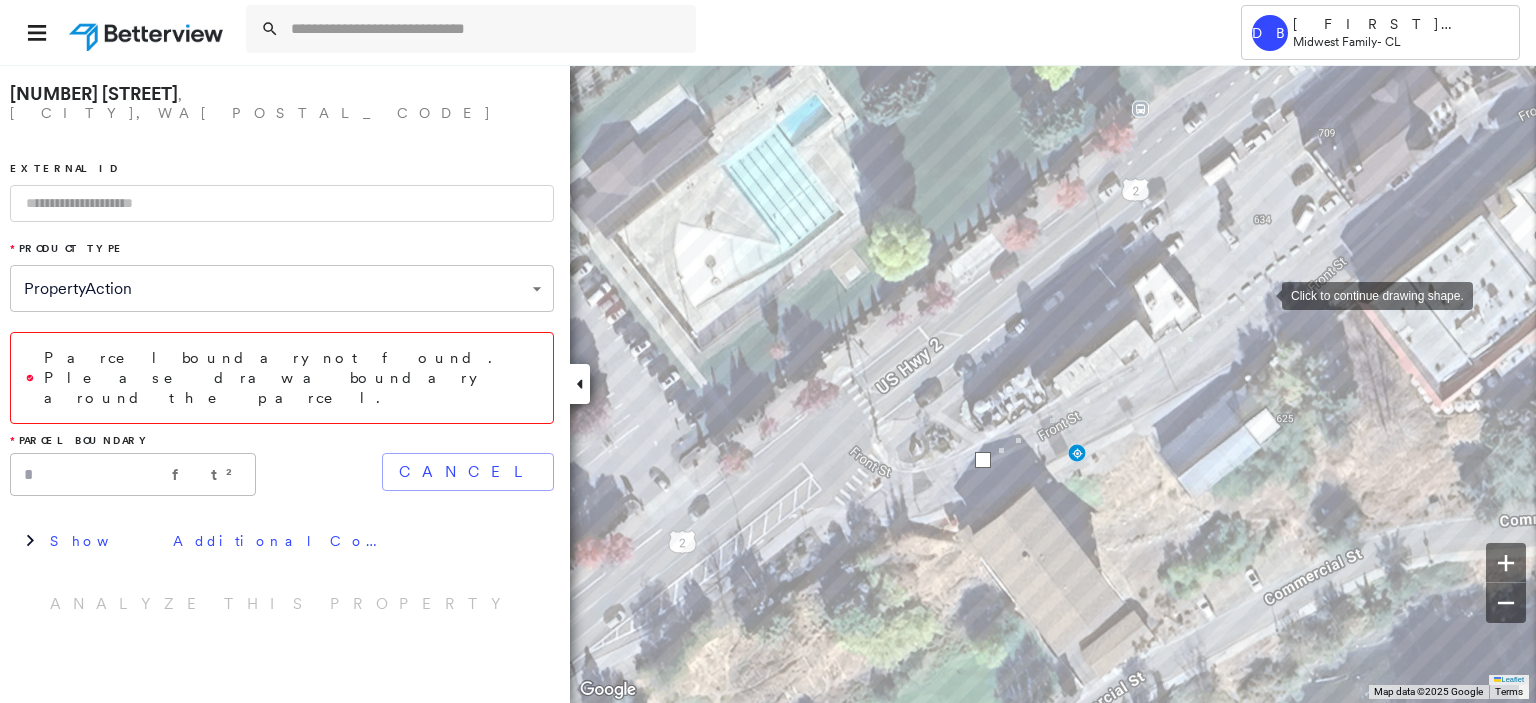 click at bounding box center [1262, 294] 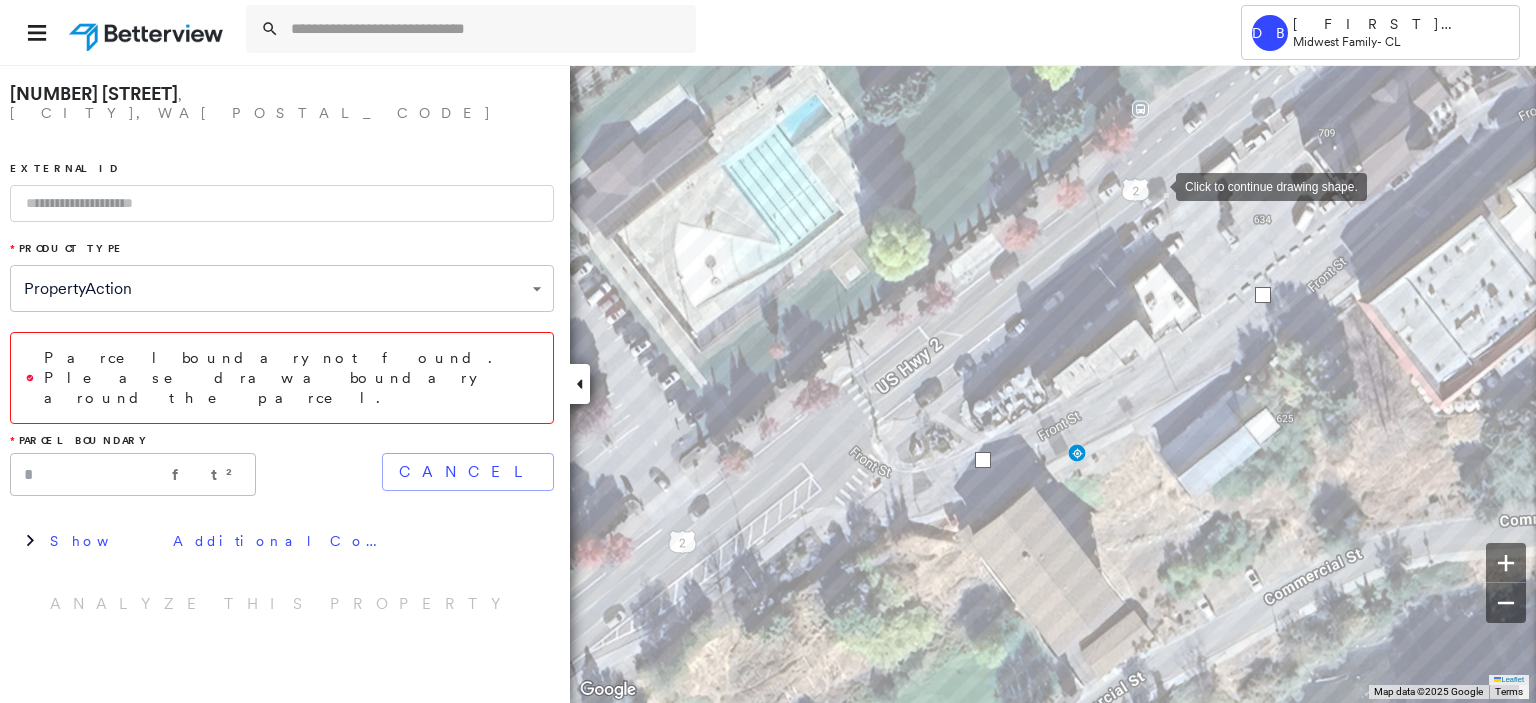 click at bounding box center [1156, 185] 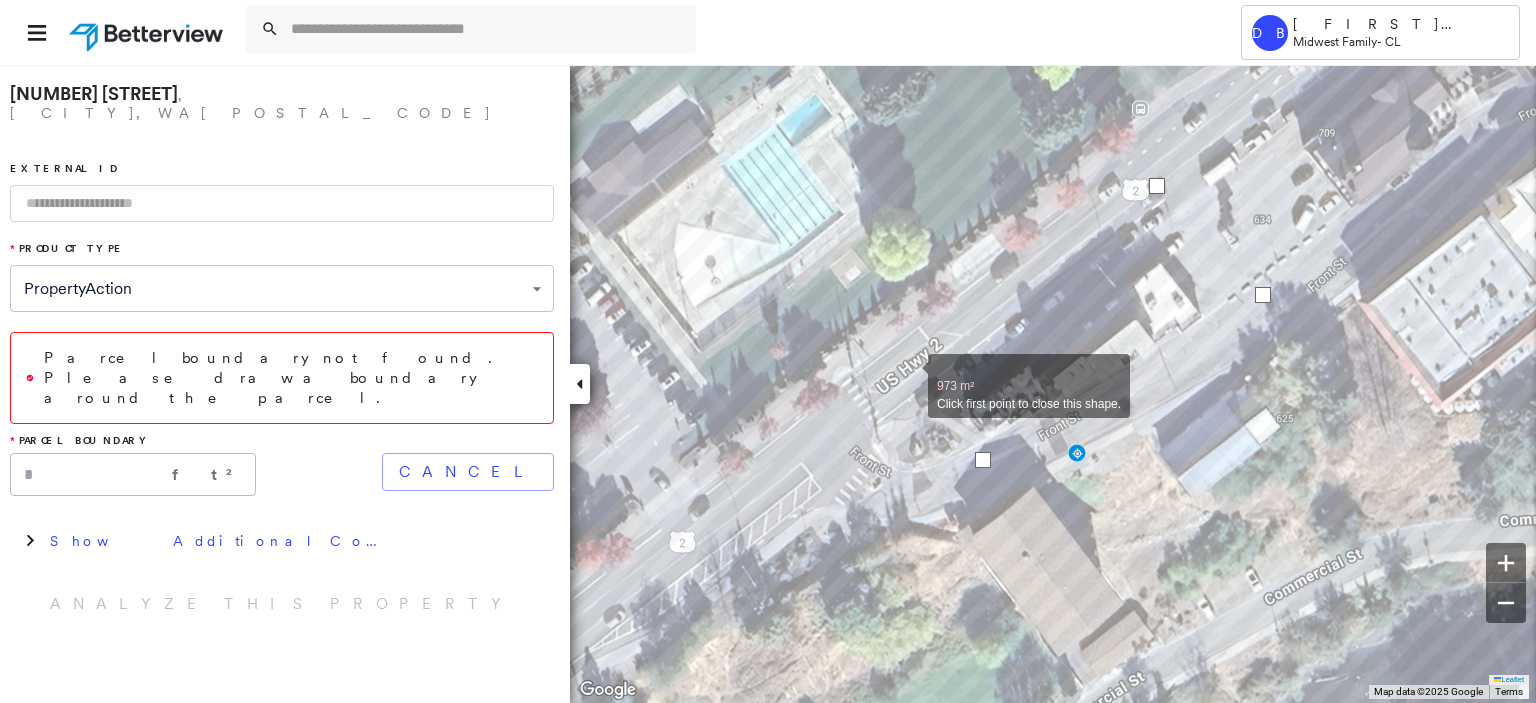 click at bounding box center [908, 375] 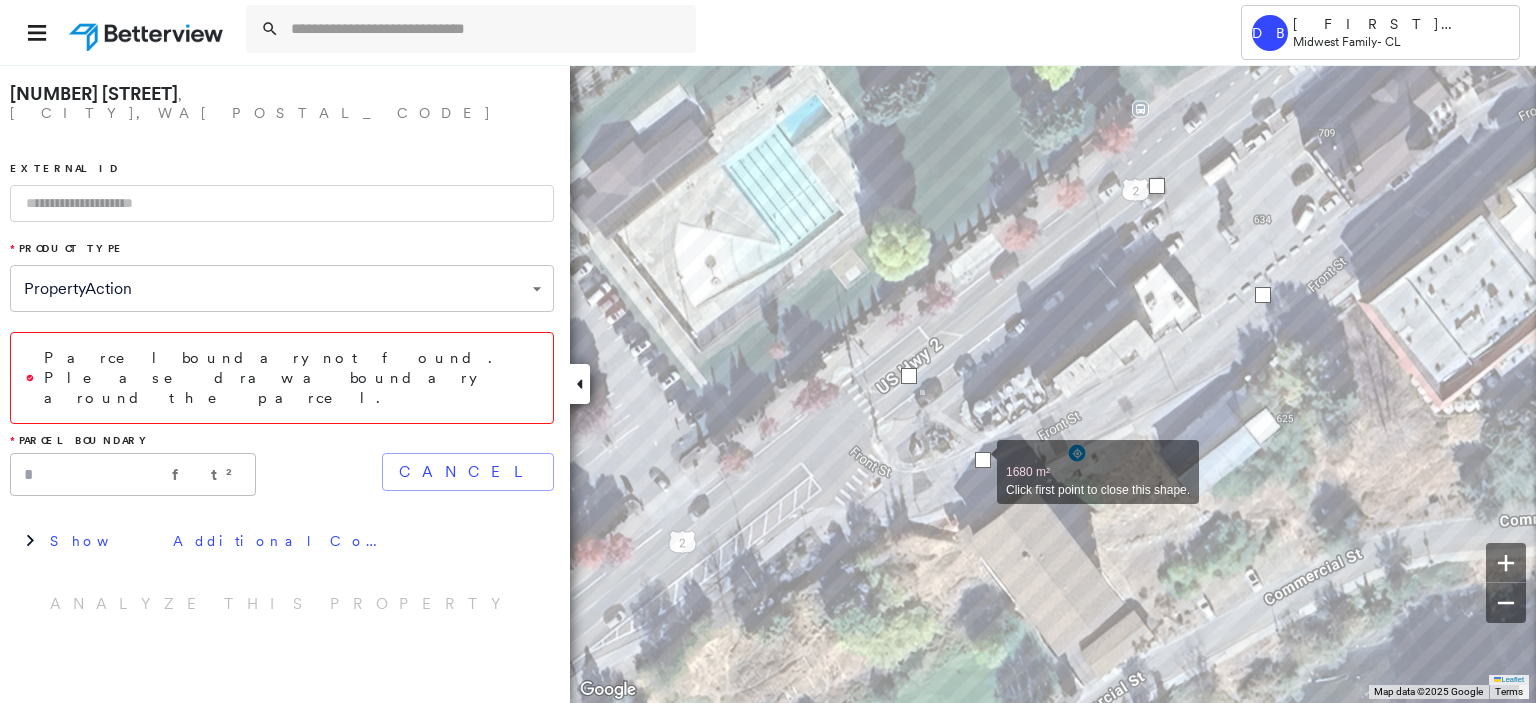 click at bounding box center [983, 460] 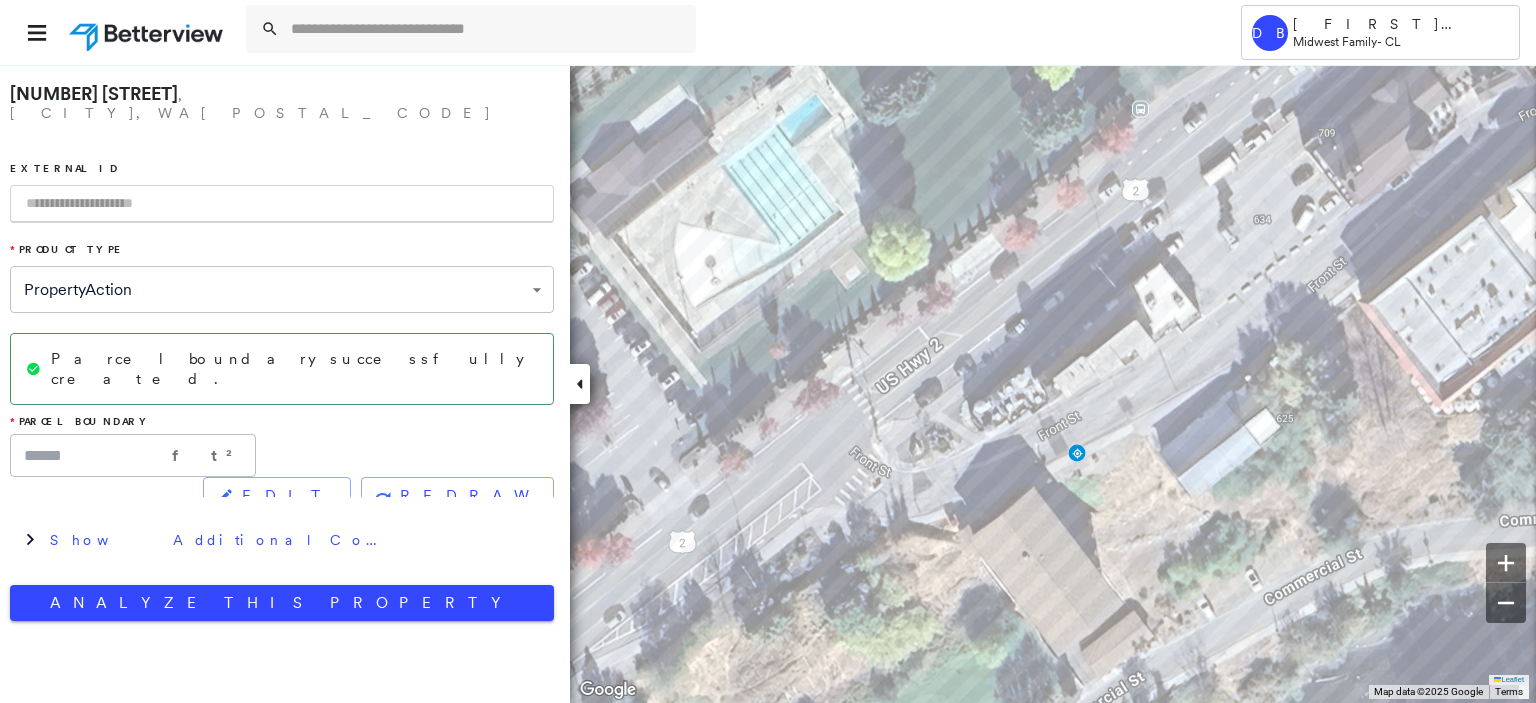 click at bounding box center (282, 204) 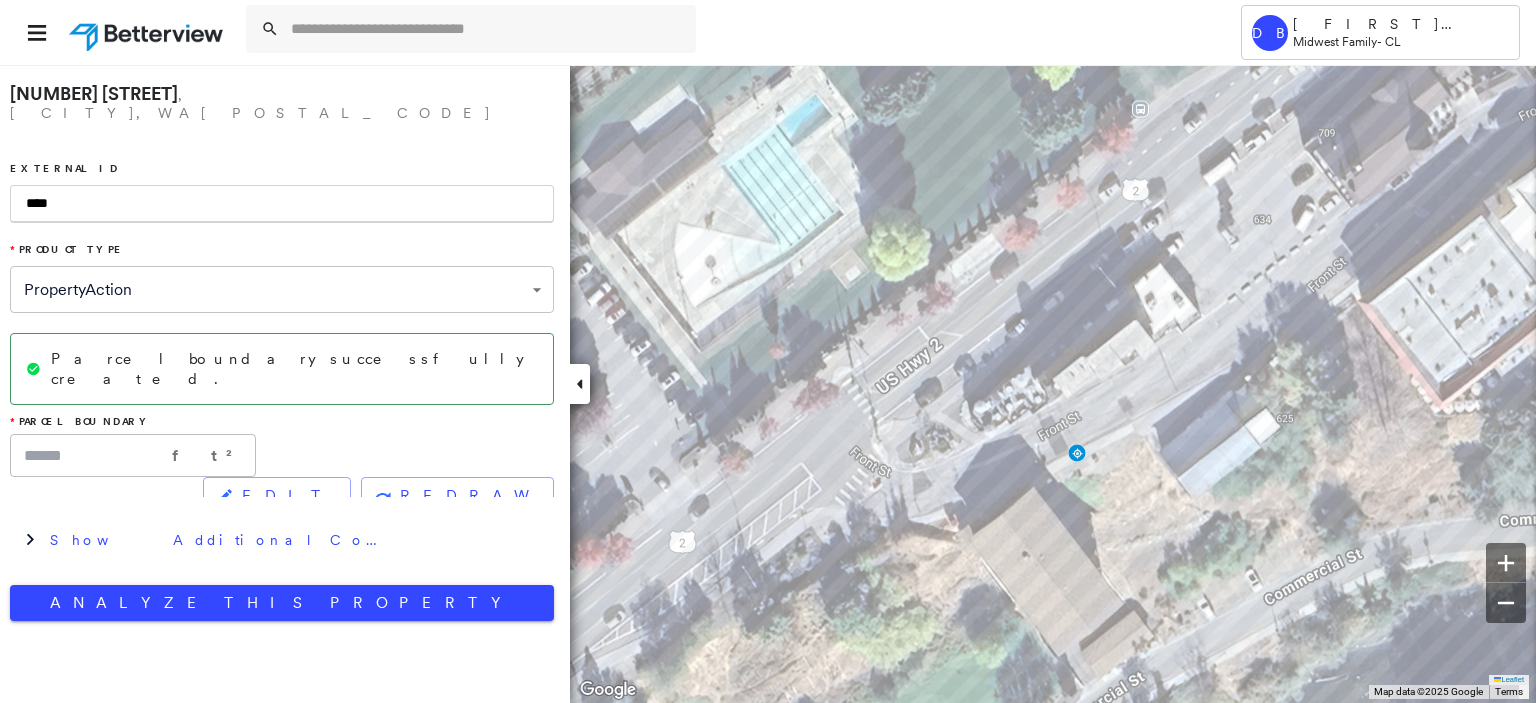 click on "****" at bounding box center (282, 204) 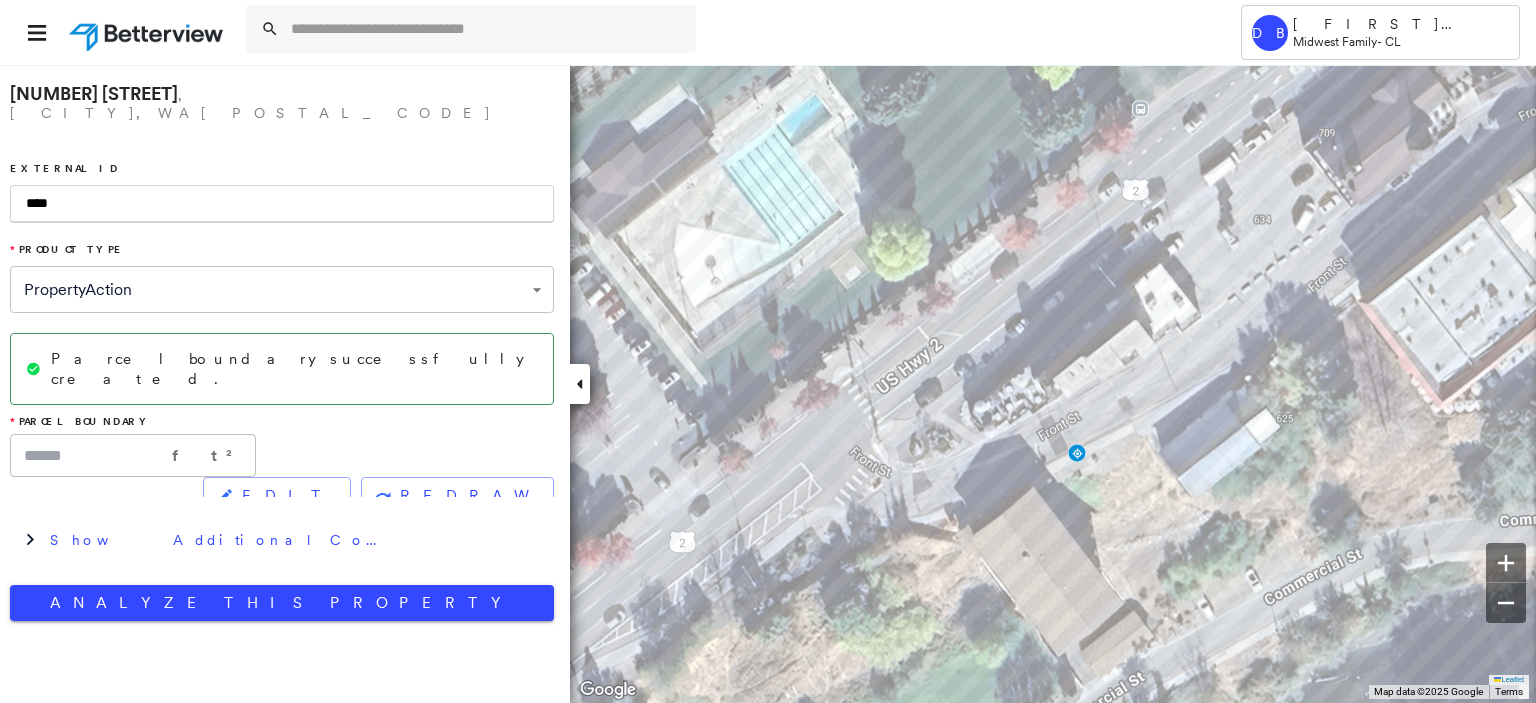 click on "****" at bounding box center [282, 204] 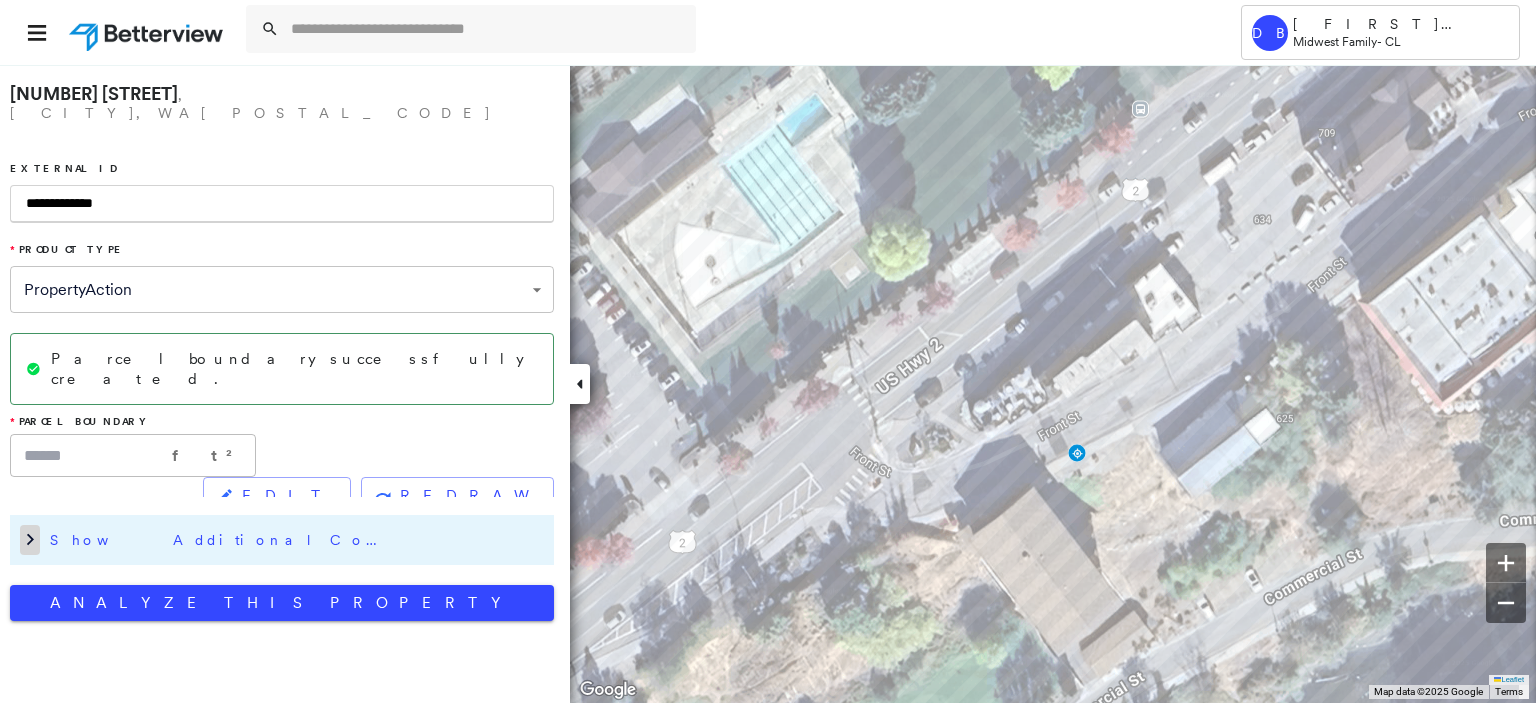 type on "**********" 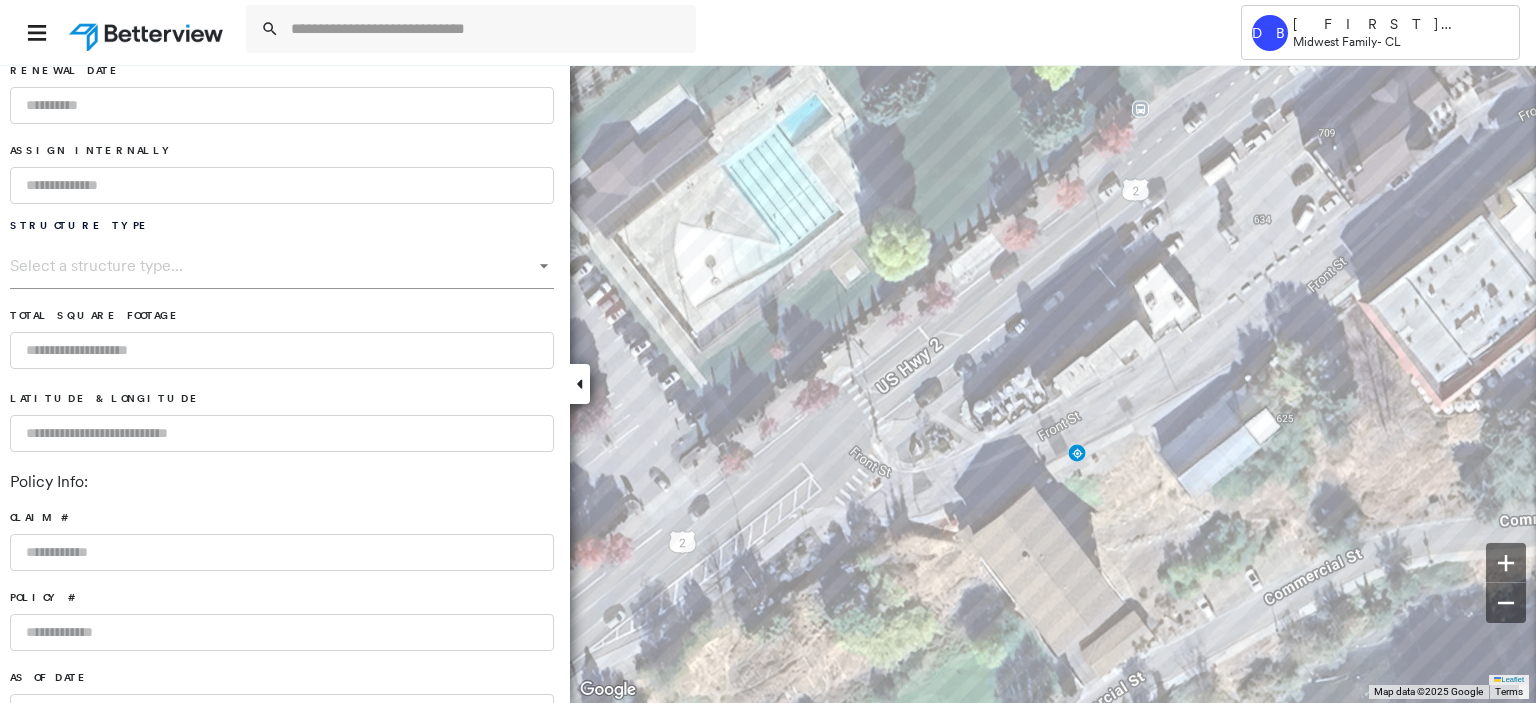 scroll, scrollTop: 500, scrollLeft: 0, axis: vertical 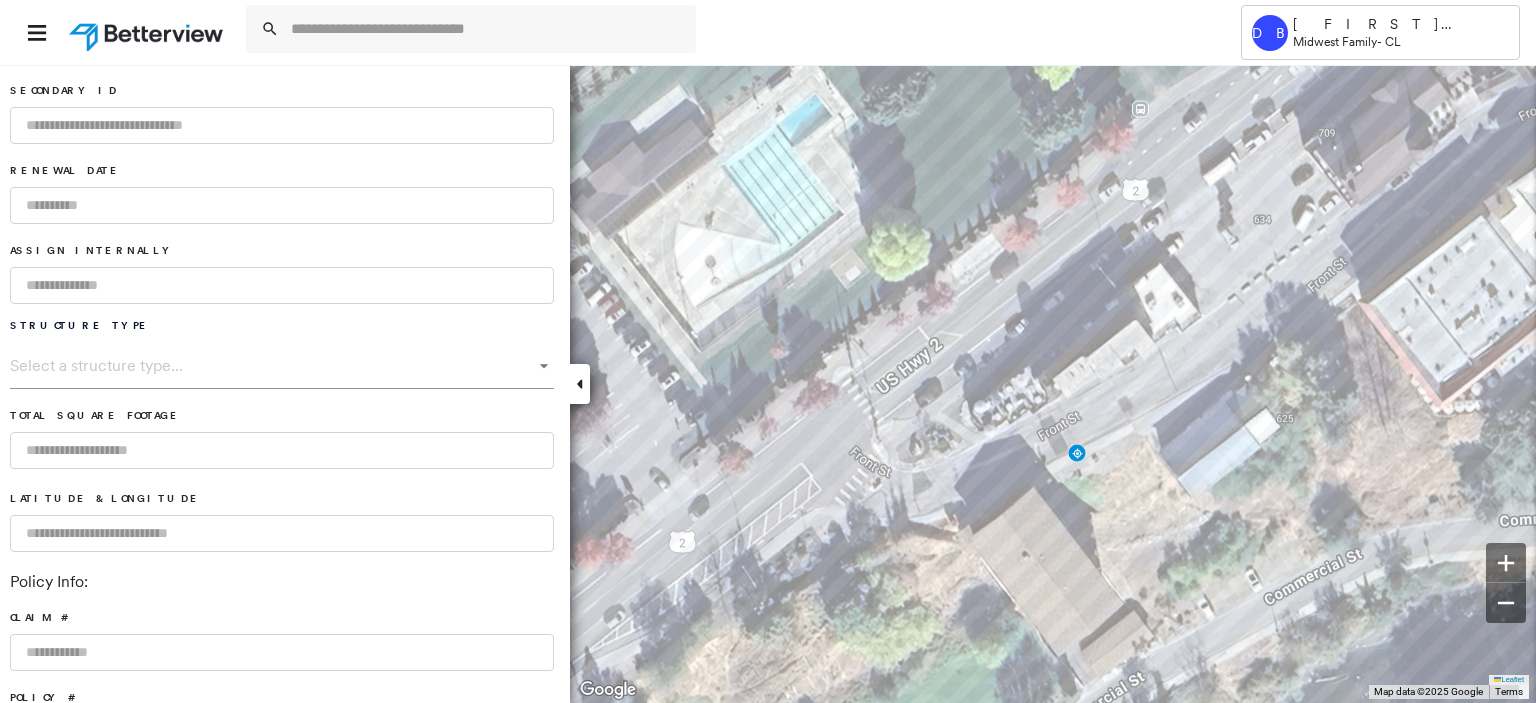 click at bounding box center [282, 285] 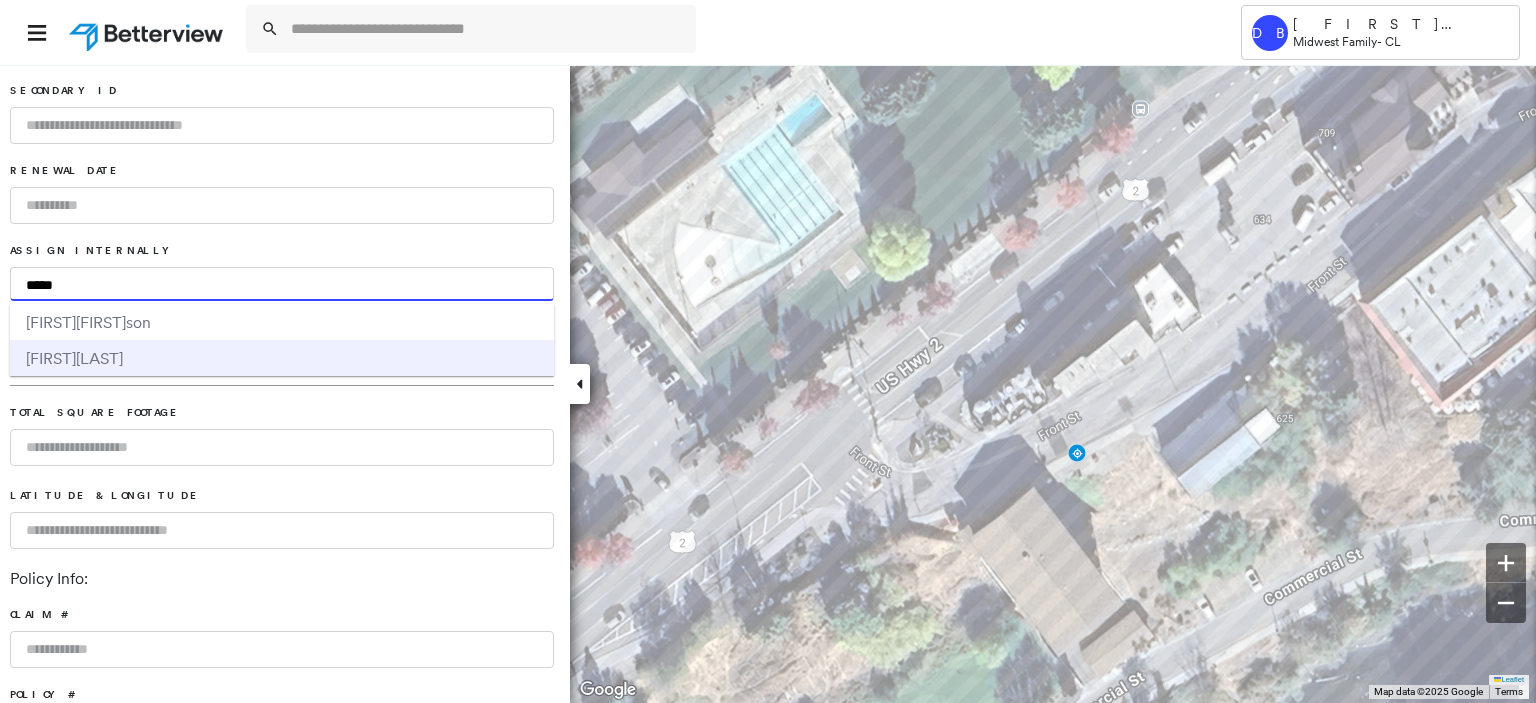 type on "*****" 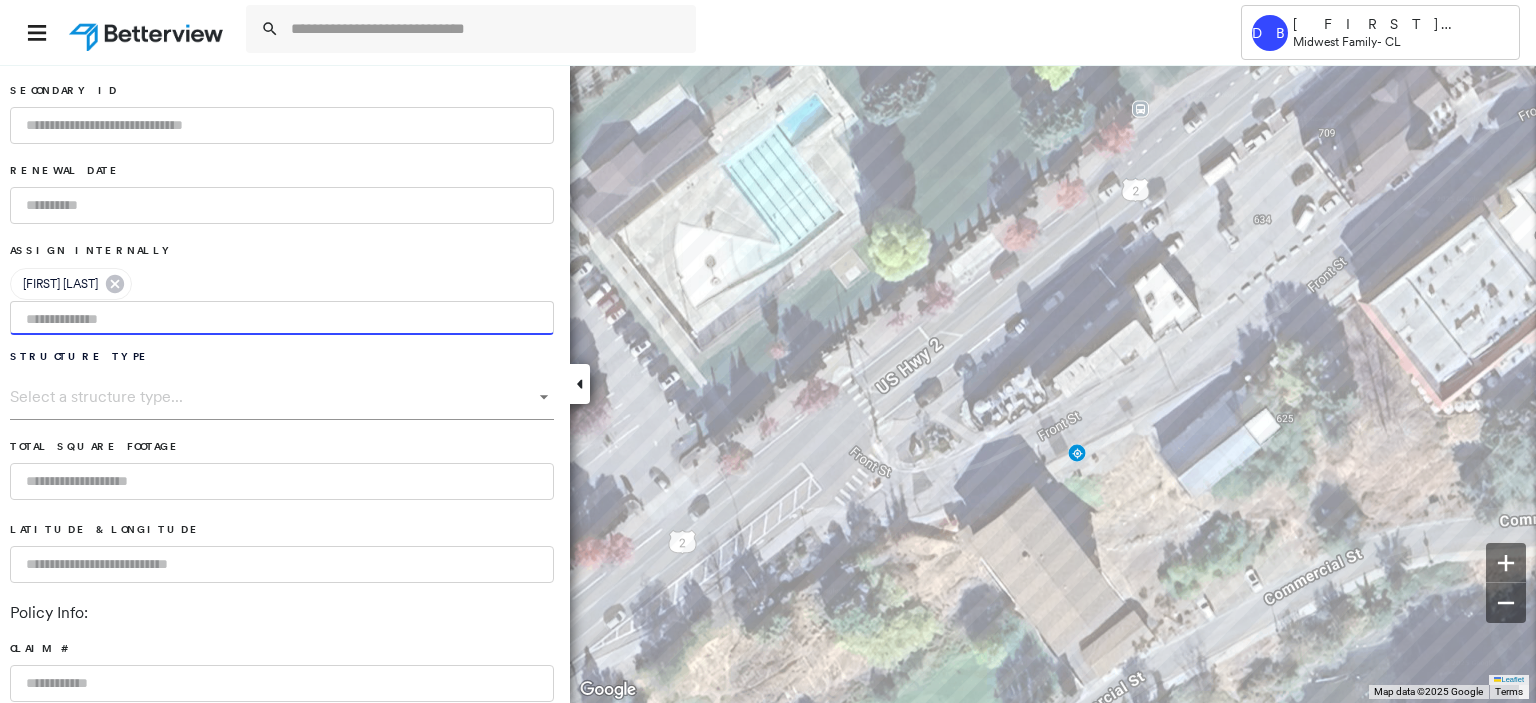click on "**********" at bounding box center [768, 351] 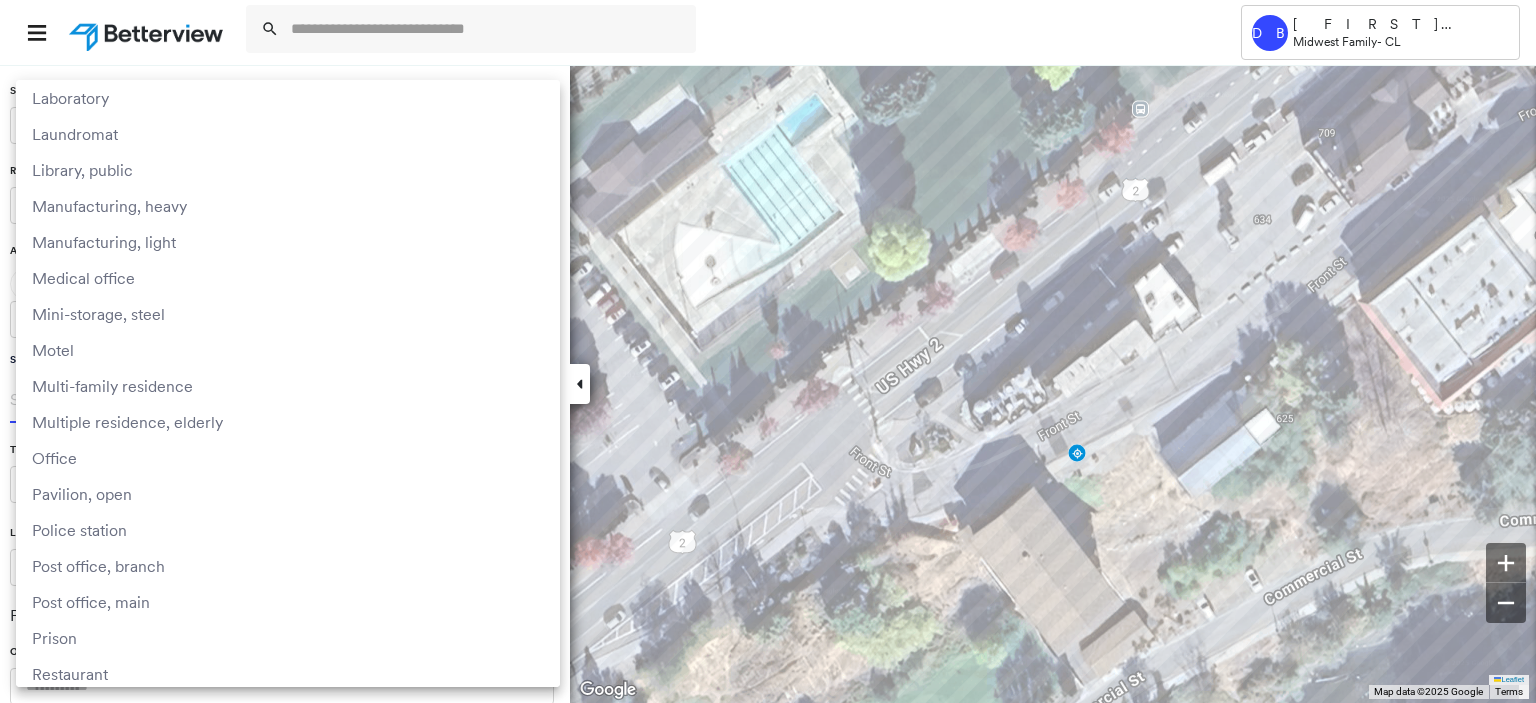 scroll, scrollTop: 2100, scrollLeft: 0, axis: vertical 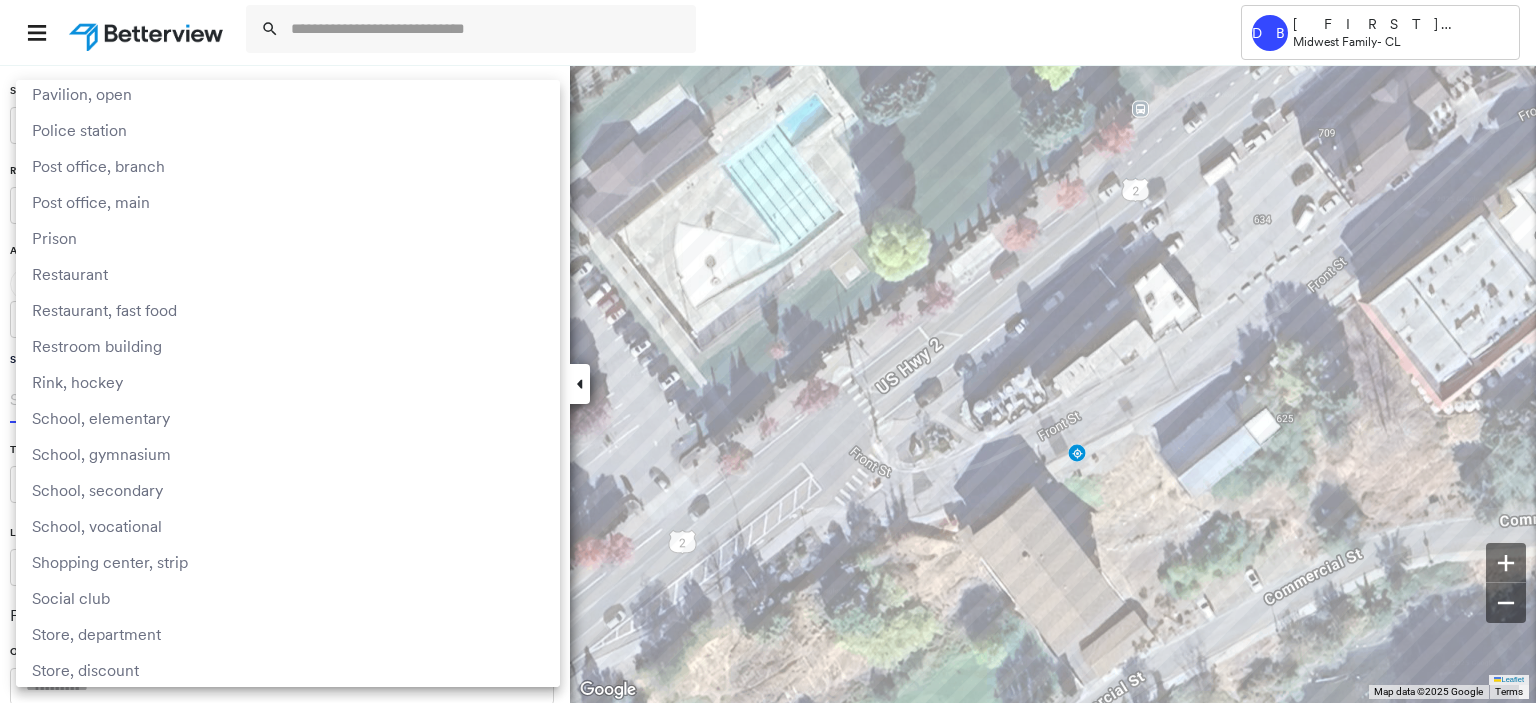 click on "Restaurant" at bounding box center [288, 274] 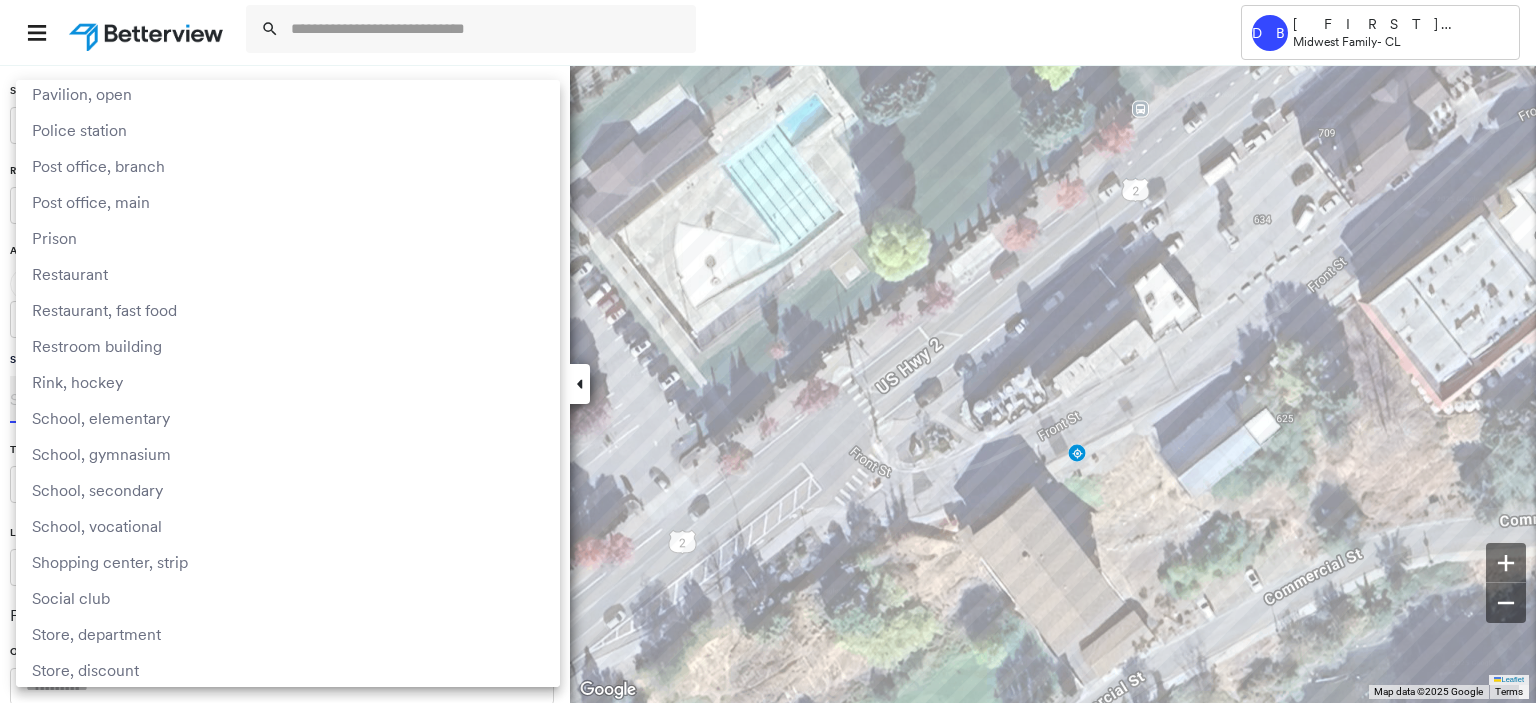 type on "**********" 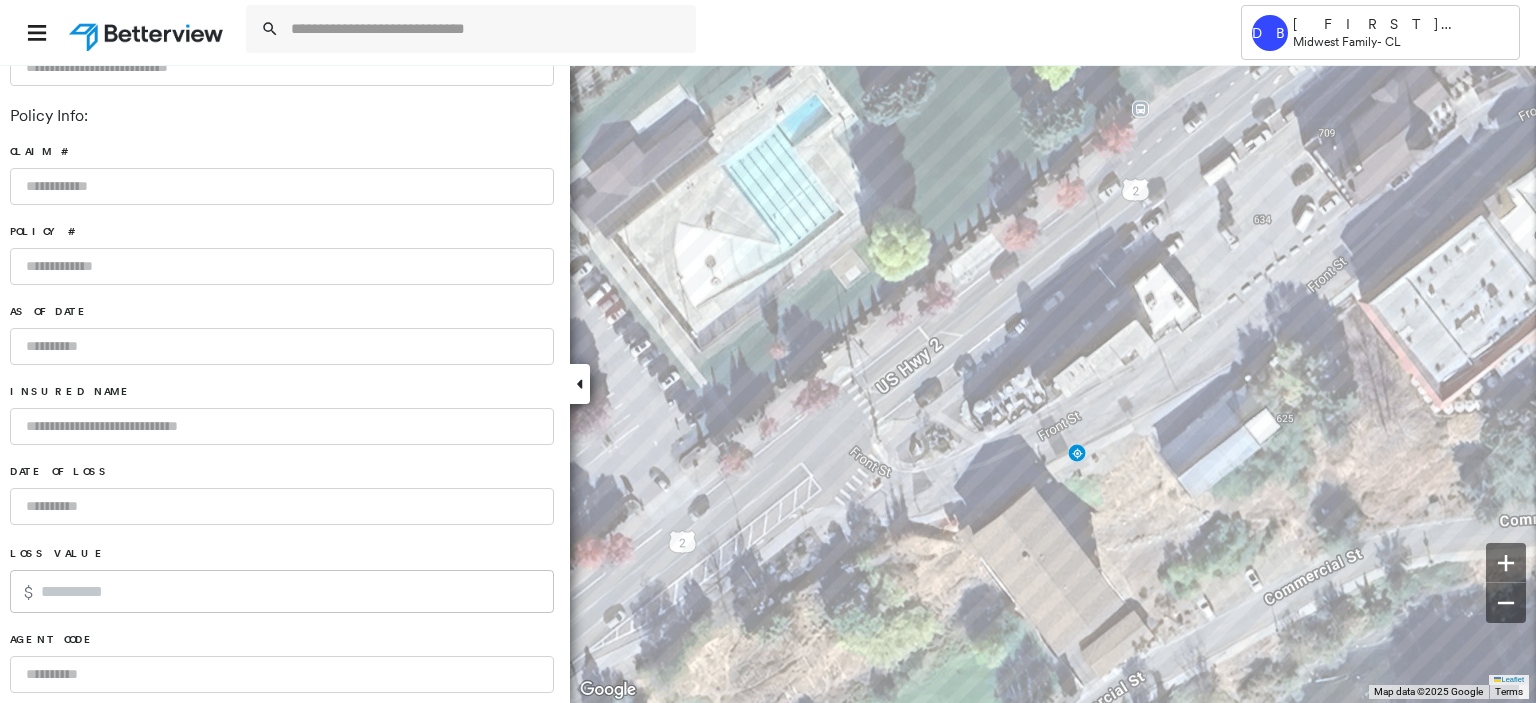 scroll, scrollTop: 1442, scrollLeft: 0, axis: vertical 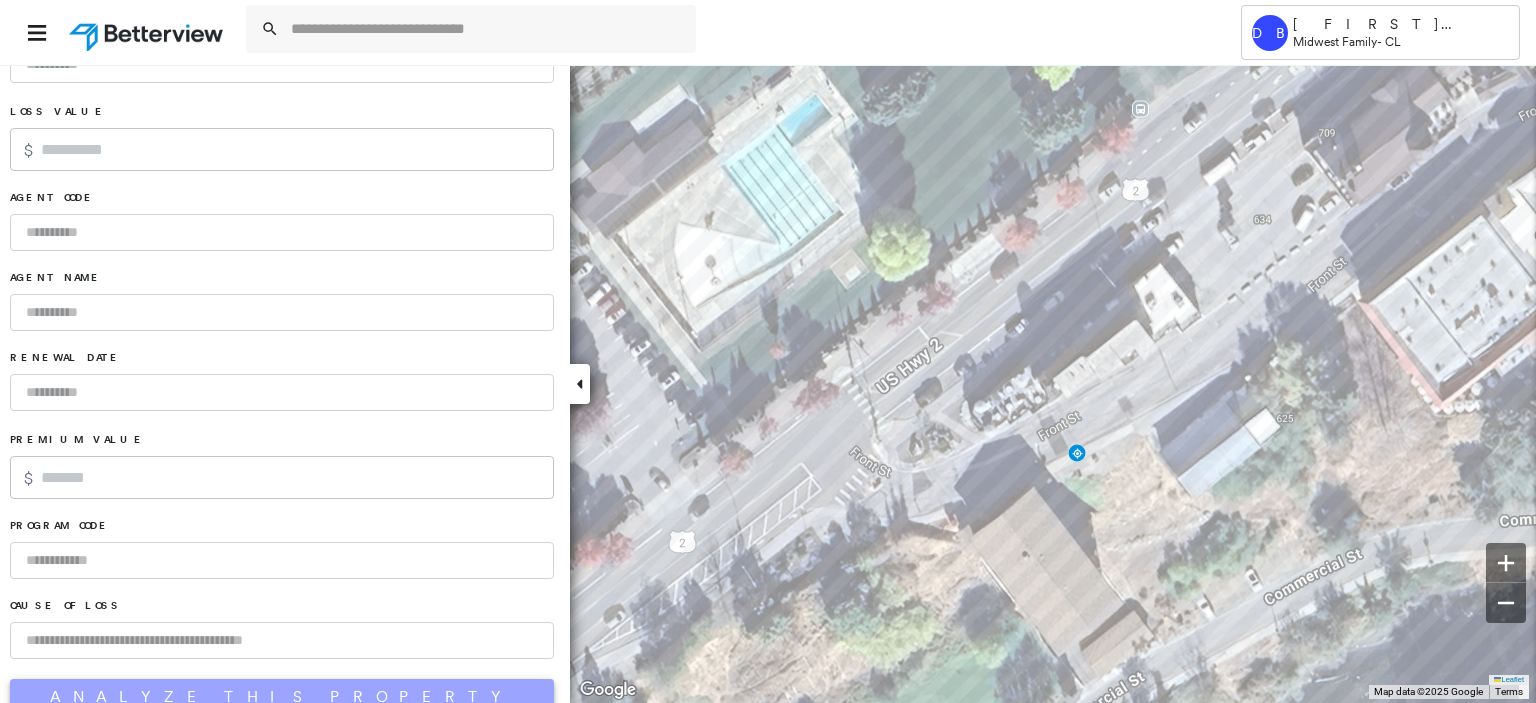click on "Analyze This Property" at bounding box center [282, 697] 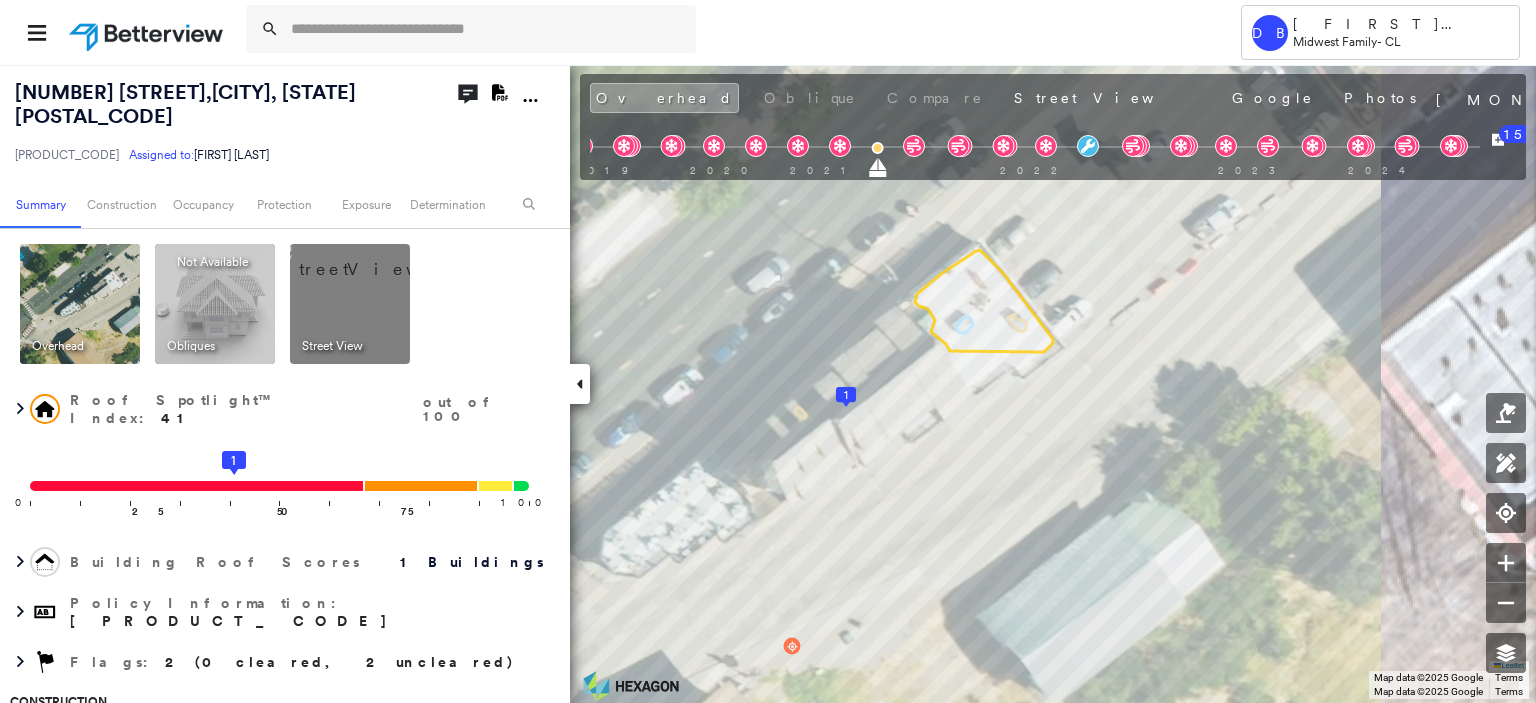 click on "Street View" at bounding box center [332, 346] 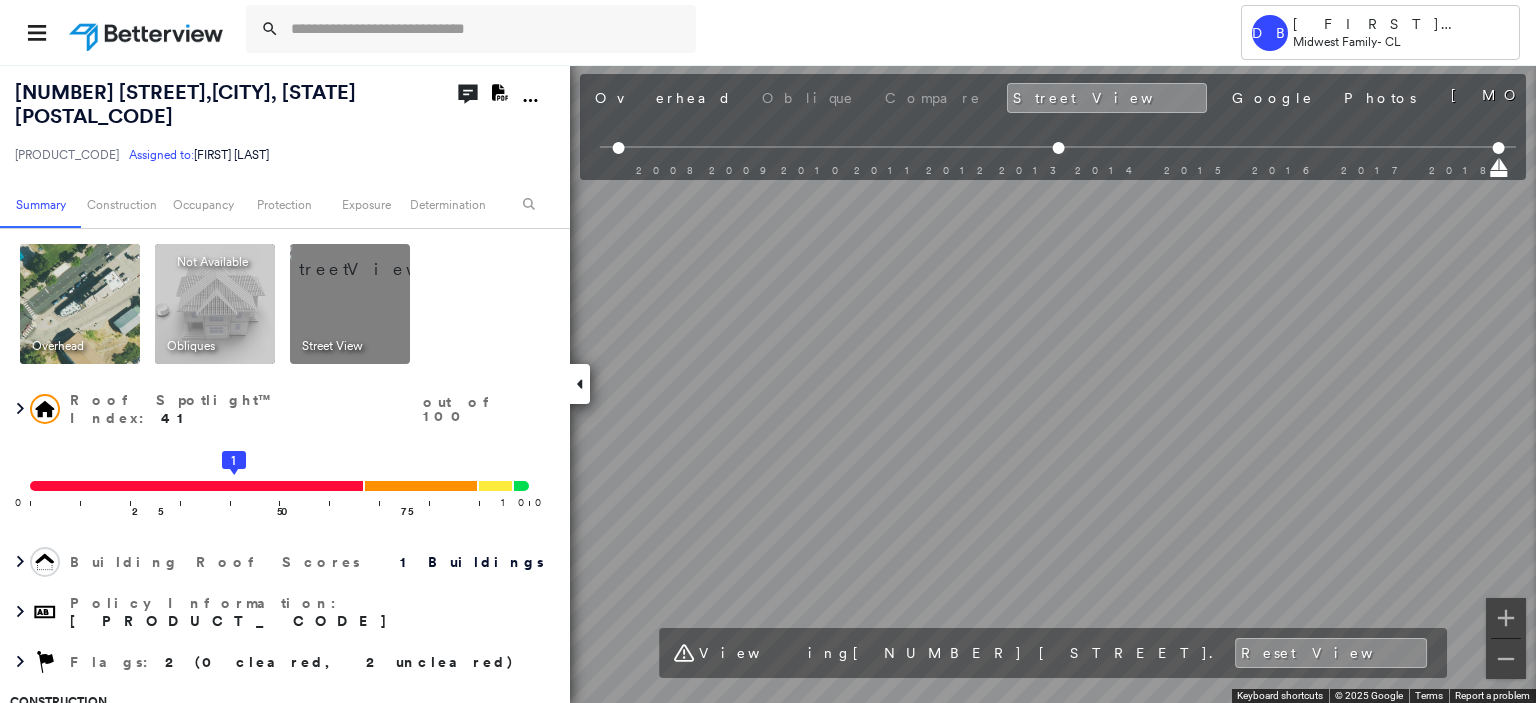 click on "Tower DB [FIRST] [LAST] Midwest Family  -   CL [NUMBER] [STREET] ,  [CITY], [STATE] [POSTAL_CODE] [PRODUCT_CODE] Assigned to:  [FIRST] [LAST] Assigned to:  [FIRST] [LAST] [PRODUCT_CODE] Assigned to:  [FIRST] [LAST] Open Comments Download PDF Report Summary Construction Occupancy Protection Exposure Determination Overhead Obliques Not Available ; Street View Roof Spotlight™ Index :  41 out of 100 0 100 25 50 1 75 Building Roof Scores 1 Buildings Policy Information :  [PRODUCT_CODE] Flags :  2 (0 cleared, 2 uncleared) Construction Roof Spotlights :  Patching, HVAC, Vent, General Wear Property Features Roof Size & Shape :  1 building  - Flat | Roof Coating BuildZoom - Building Permit Data and Analysis Occupancy Place Detail Google - Places Smarty Streets - Surrounding Properties National Registry of Historic Places Protection US Fire Administration: Nearest Fire Stations Exposure Fire Path FEMA Risk Index Wildfire Regional Hazard: 1   out of  5 Additional Perils Determination Flags :  Uncleared Flags (2) PAT" at bounding box center [768, 351] 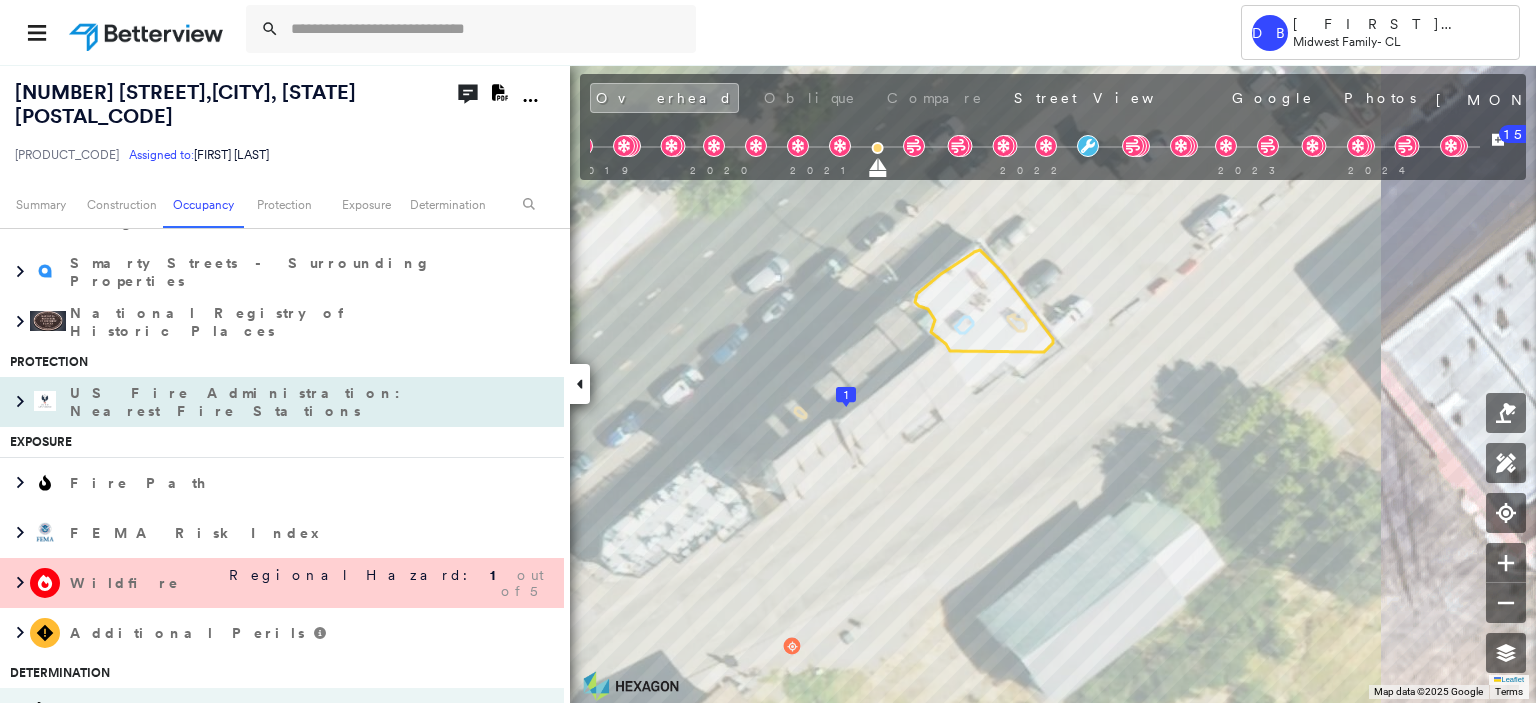scroll, scrollTop: 900, scrollLeft: 0, axis: vertical 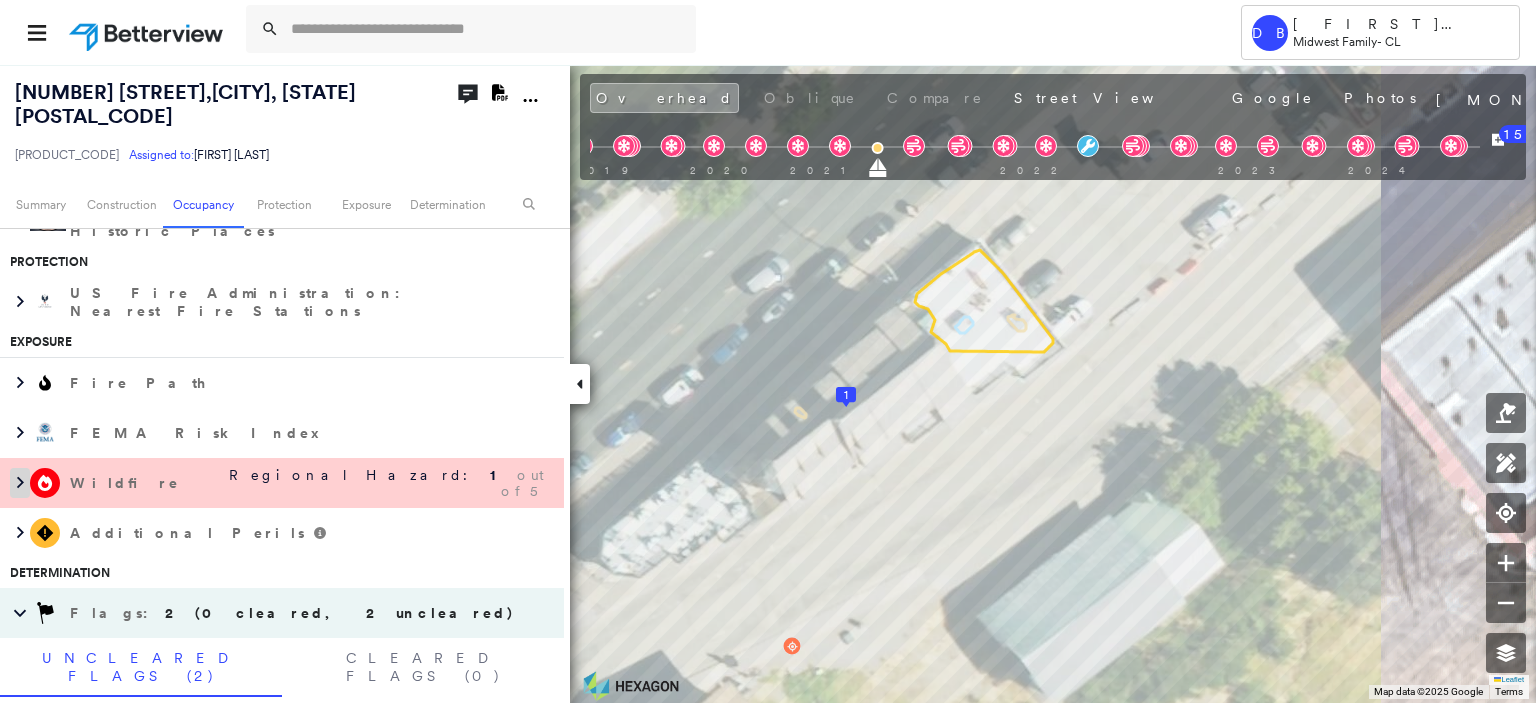 click 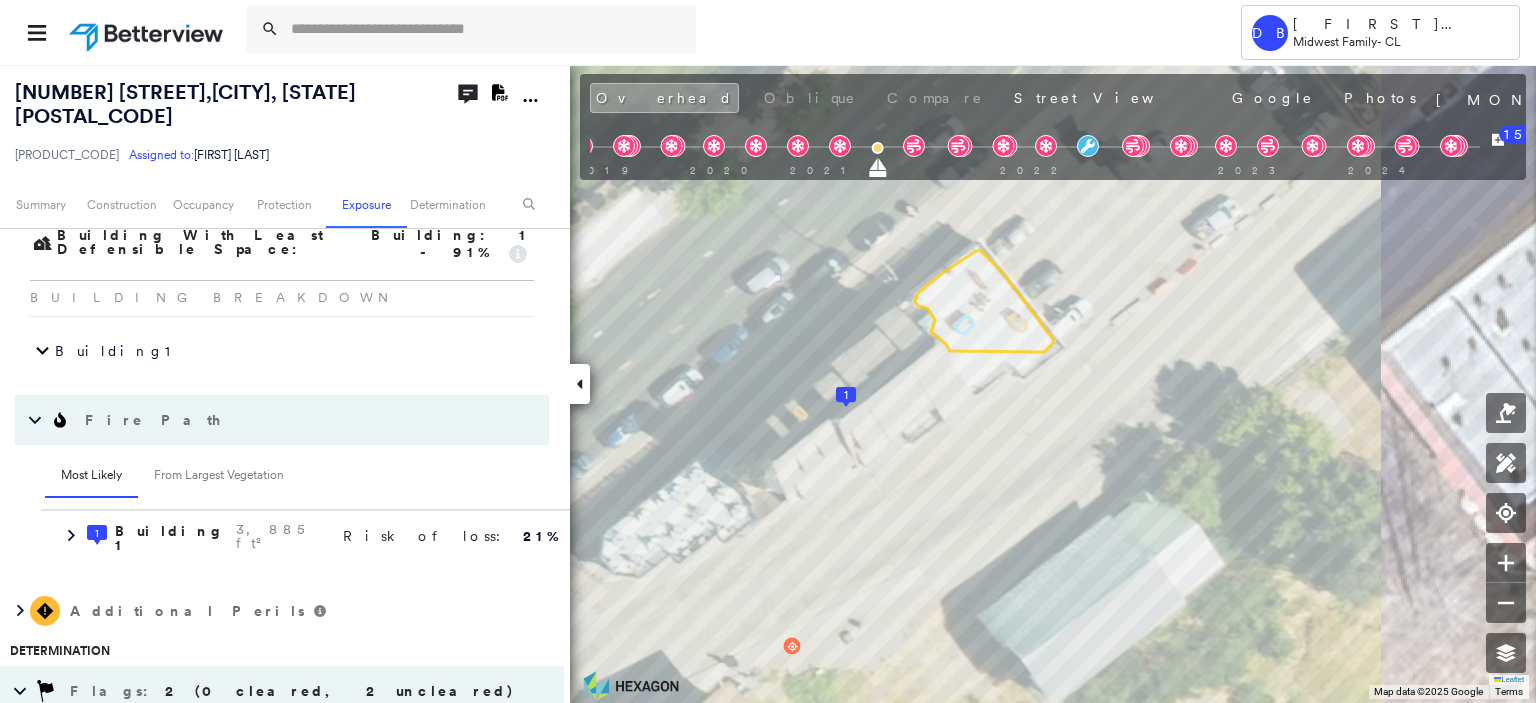 scroll, scrollTop: 2400, scrollLeft: 0, axis: vertical 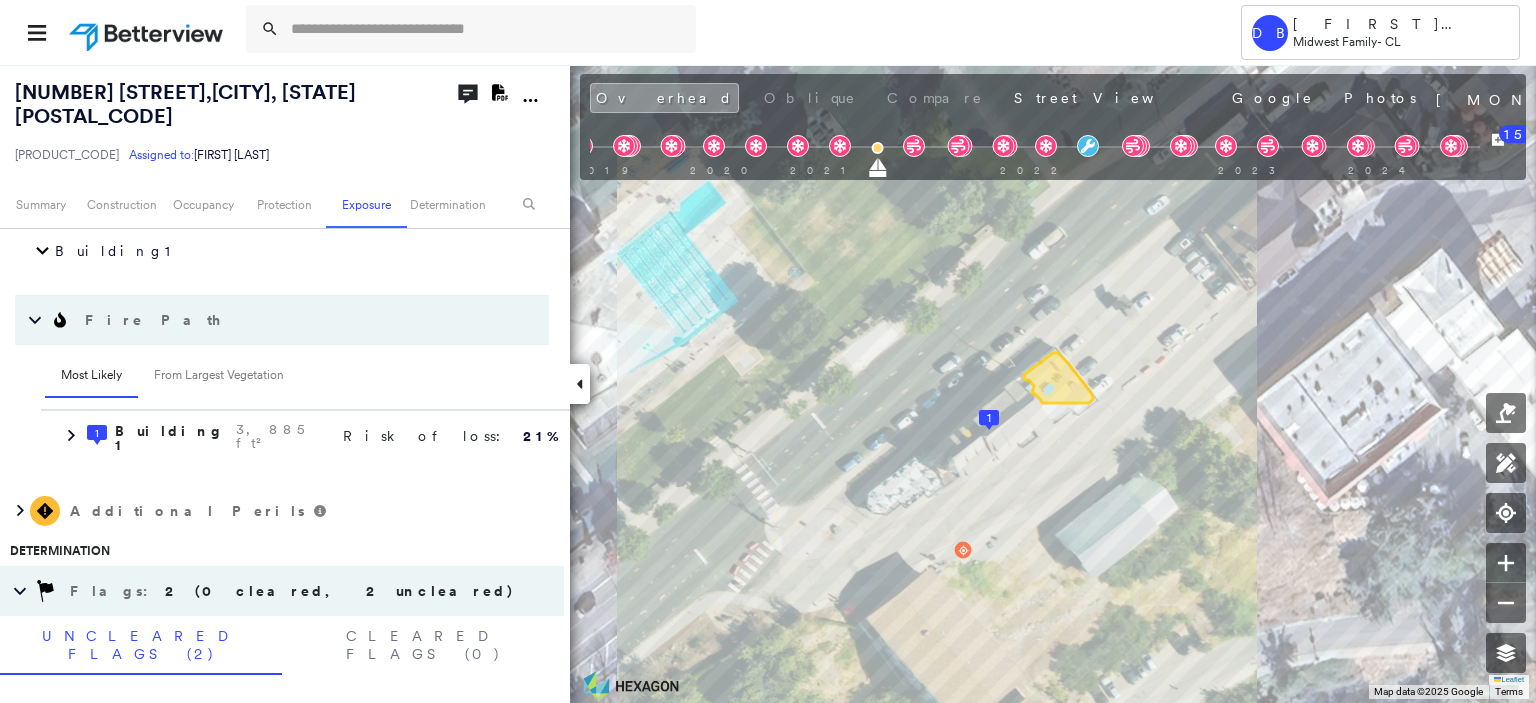 click 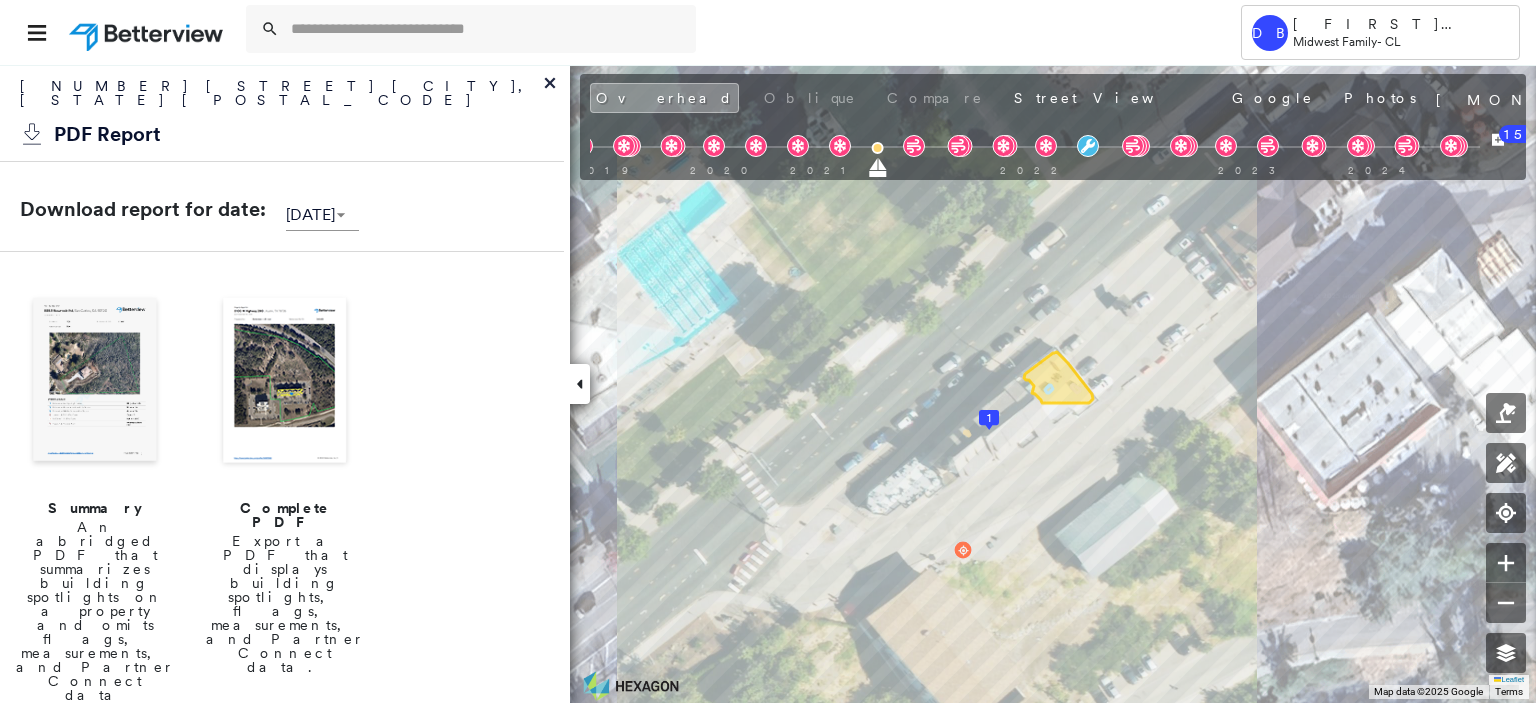 click at bounding box center (285, 382) 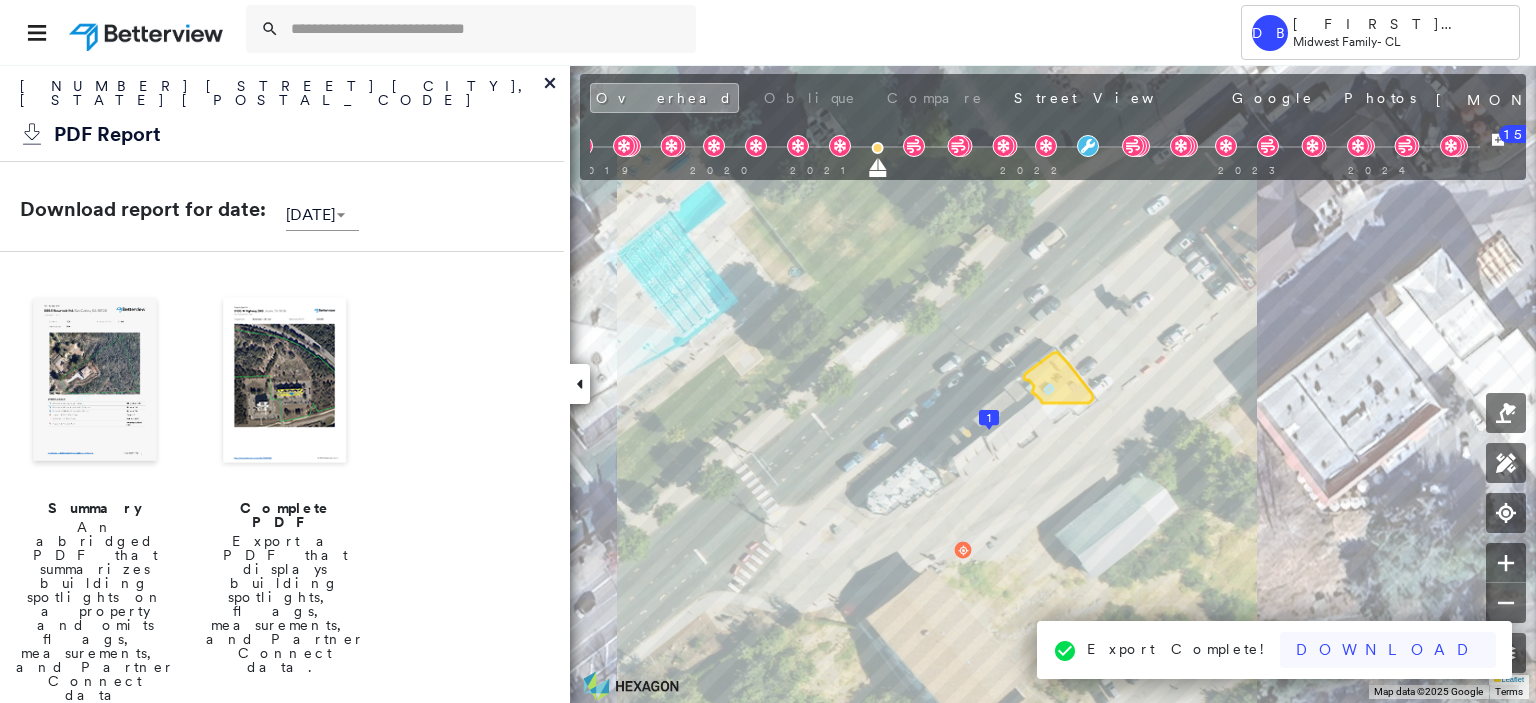 click on "Download" at bounding box center [1388, 650] 